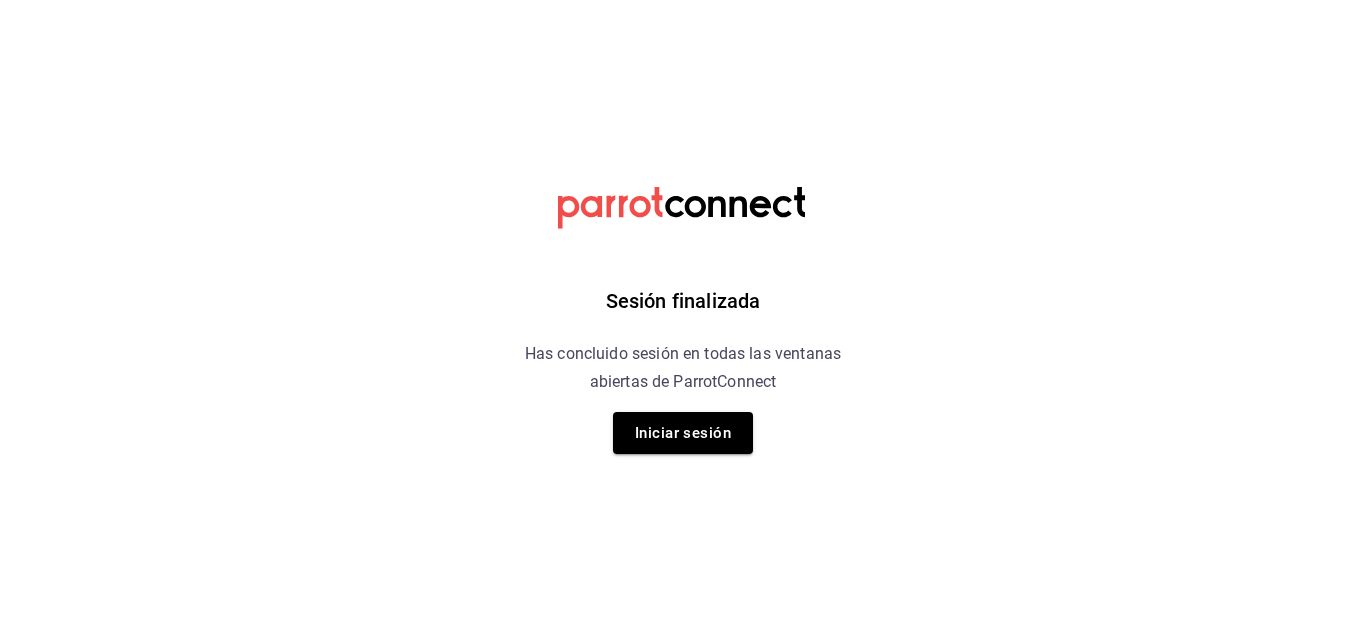 scroll, scrollTop: 0, scrollLeft: 0, axis: both 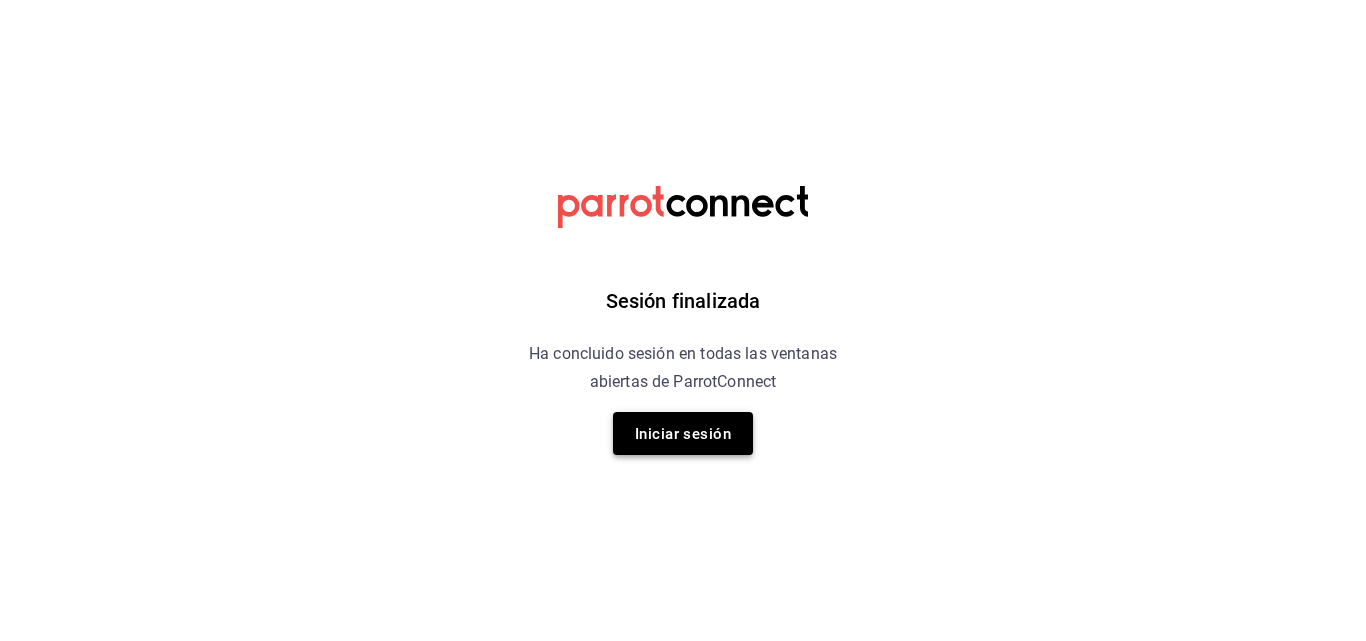 click on "Iniciar sesión" at bounding box center (683, 434) 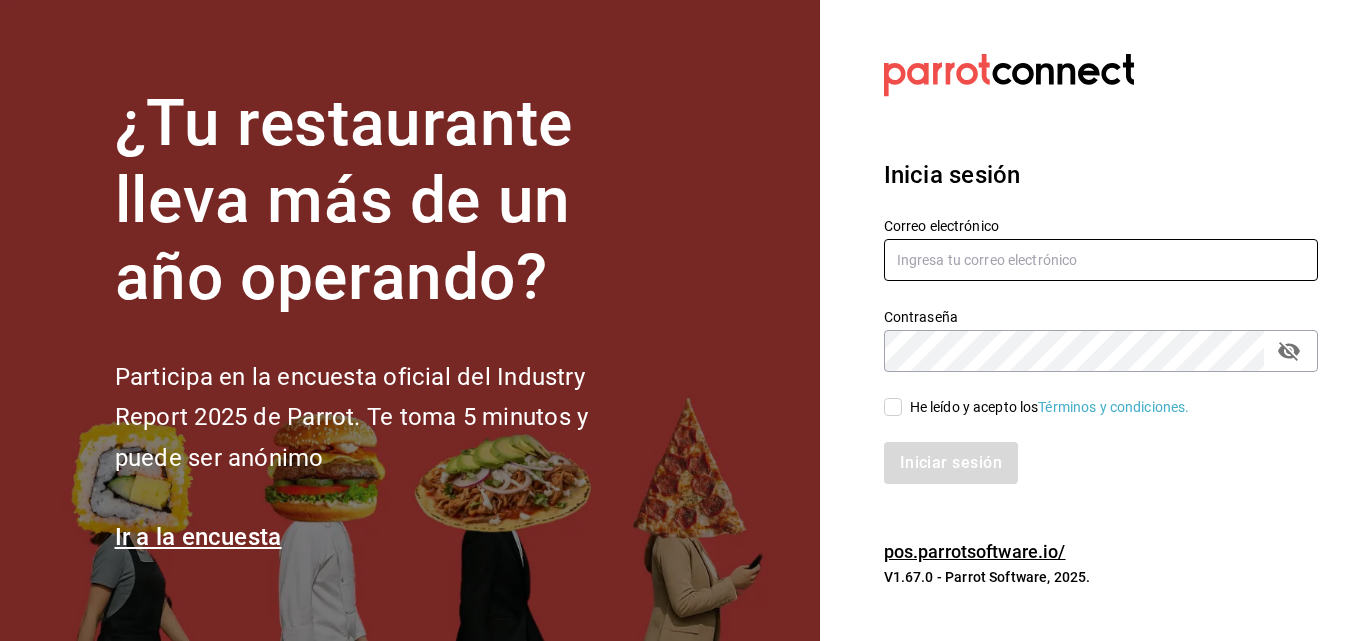 type on "[USERNAME]@[DOMAIN].com" 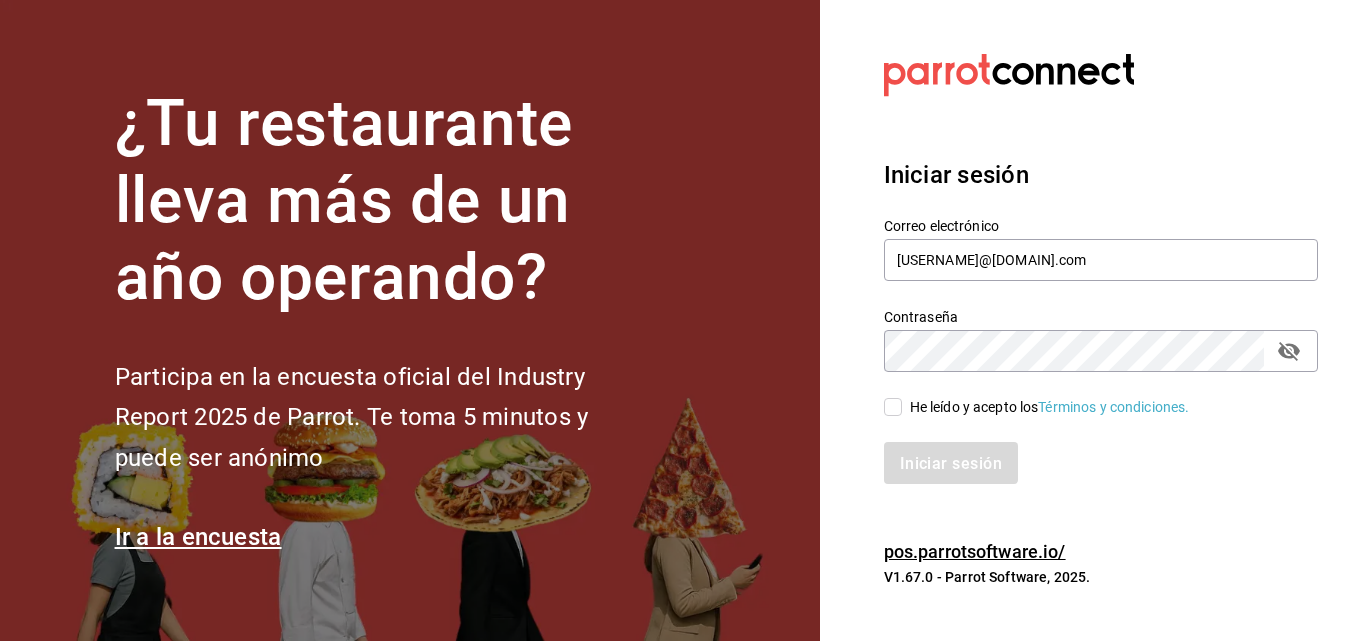click 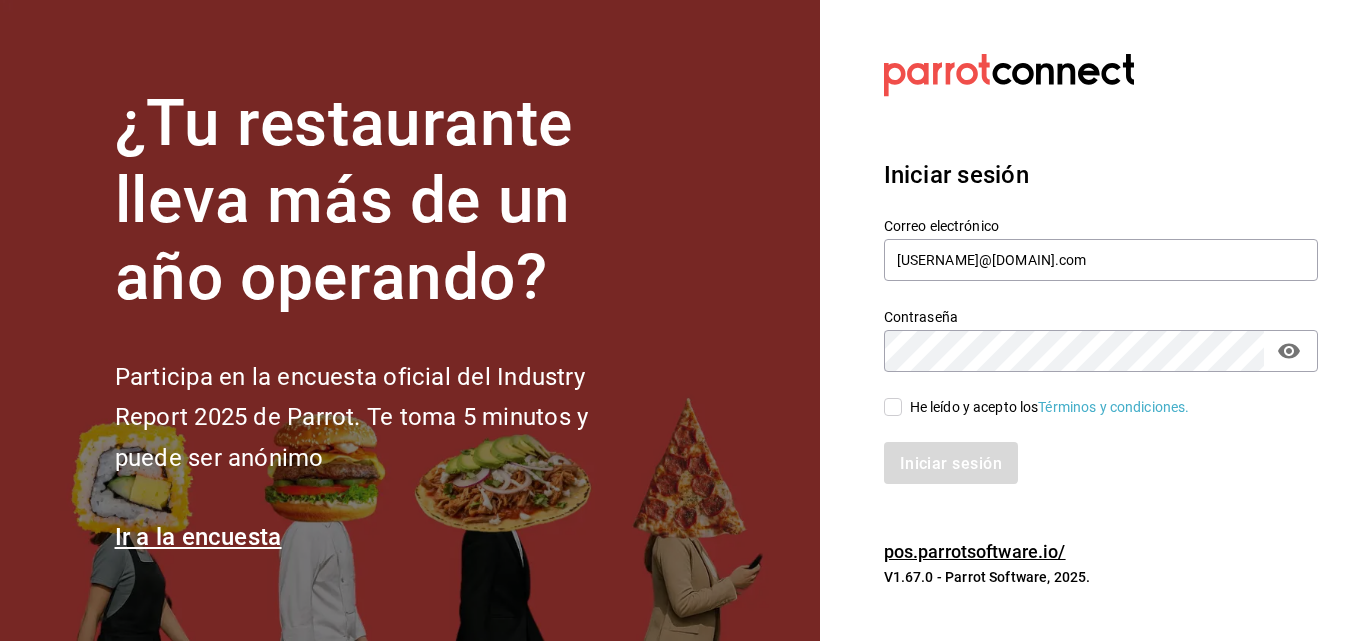 drag, startPoint x: 900, startPoint y: 410, endPoint x: 909, endPoint y: 424, distance: 16.643316 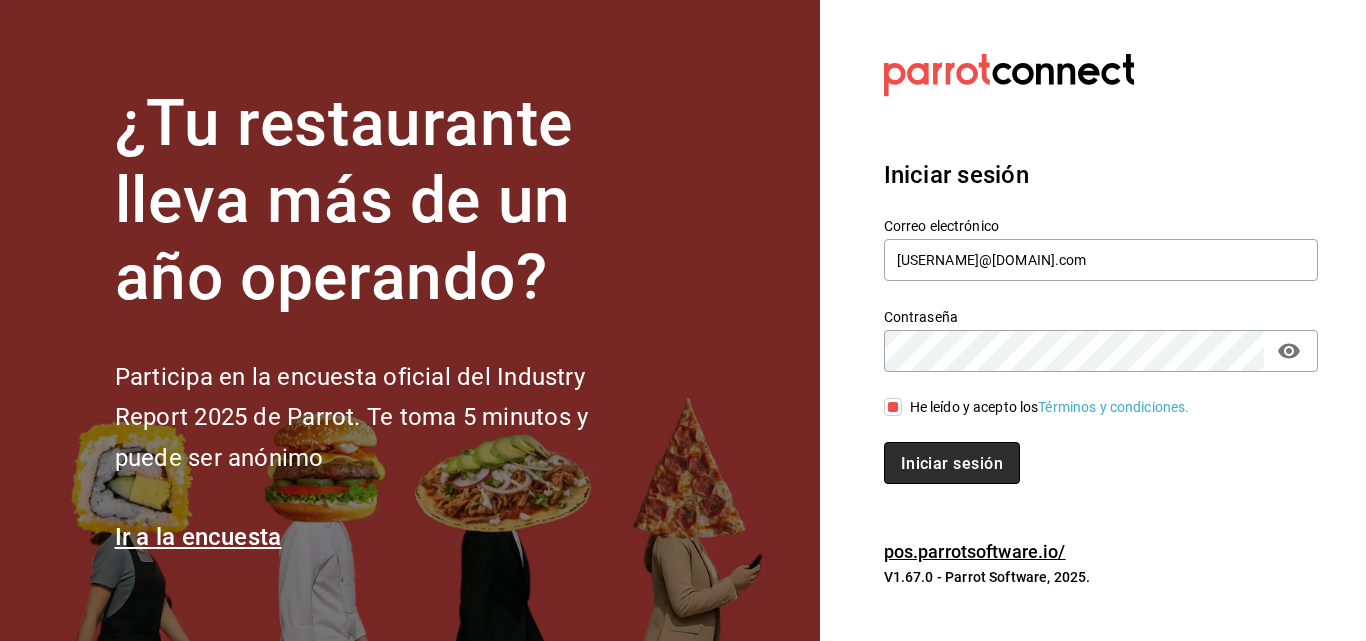 click on "Iniciar sesión" at bounding box center [952, 463] 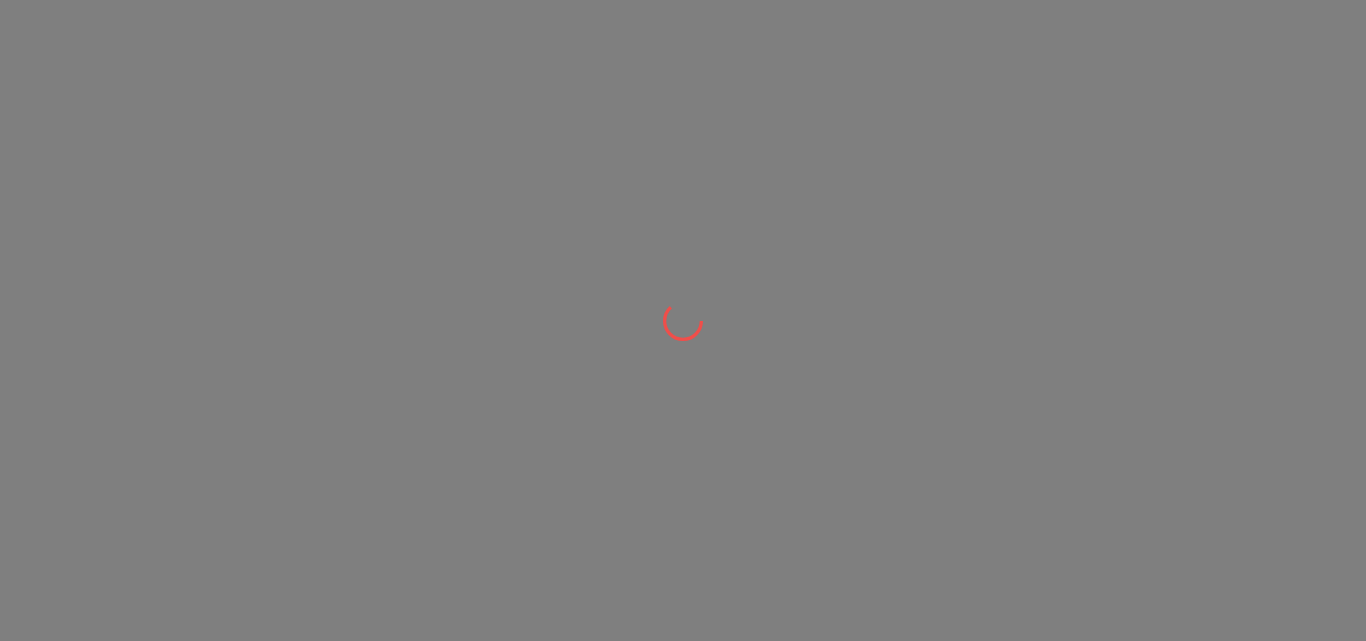 scroll, scrollTop: 0, scrollLeft: 0, axis: both 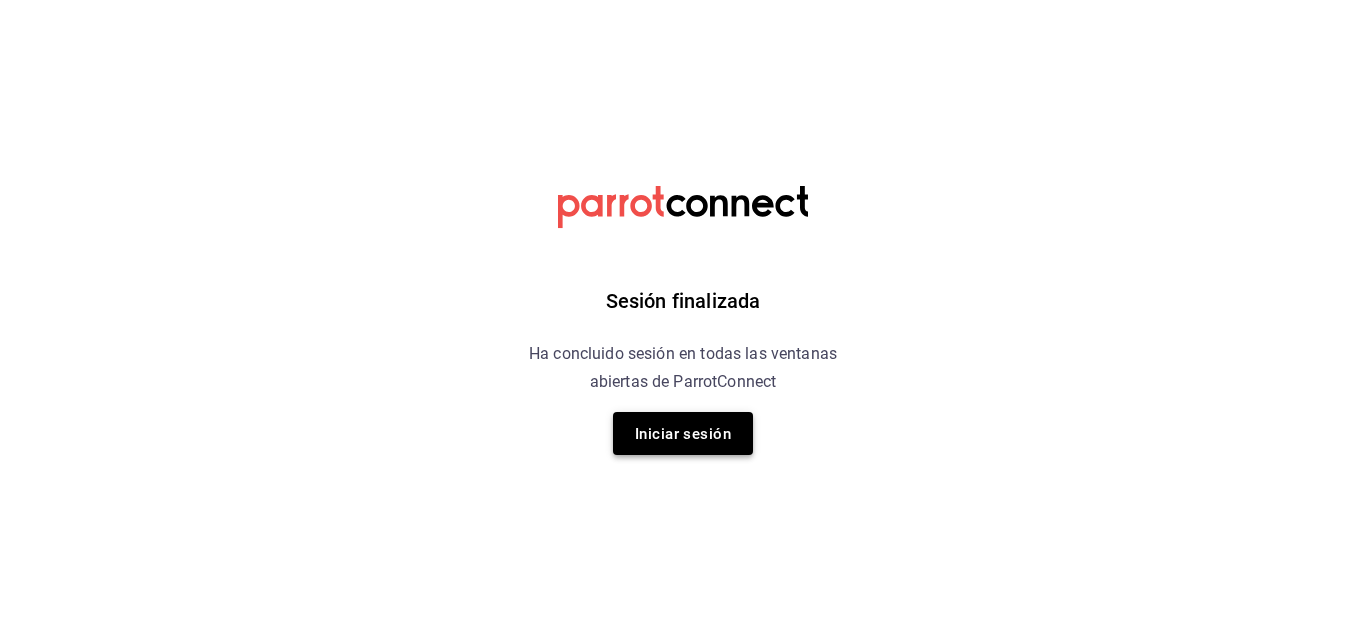 click on "Iniciar sesión" at bounding box center (683, 434) 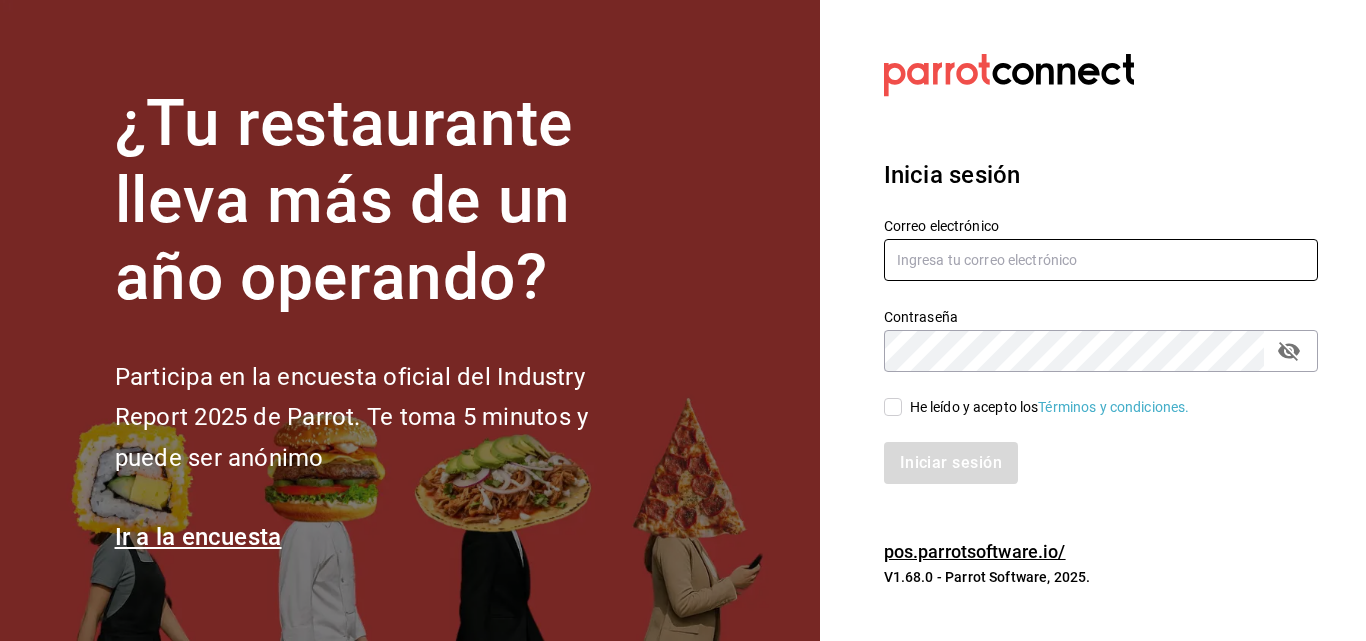 type on "multiuser@sunny.com" 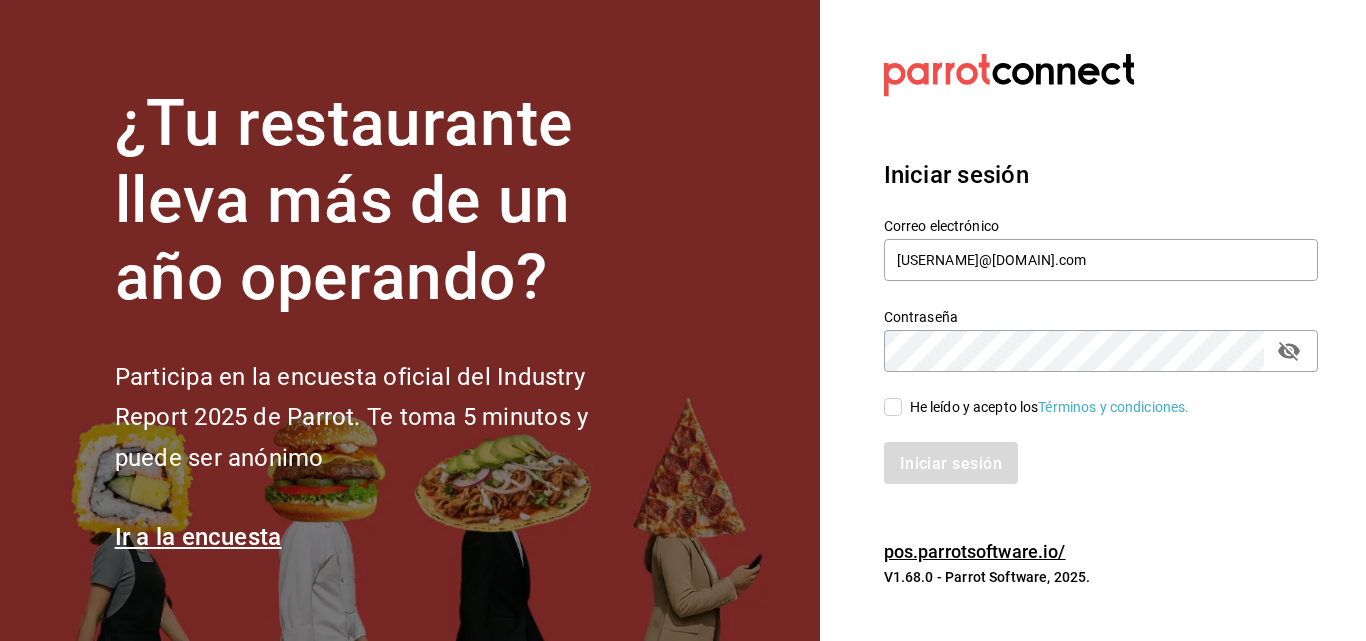 click on "He leído y acepto los" at bounding box center (974, 407) 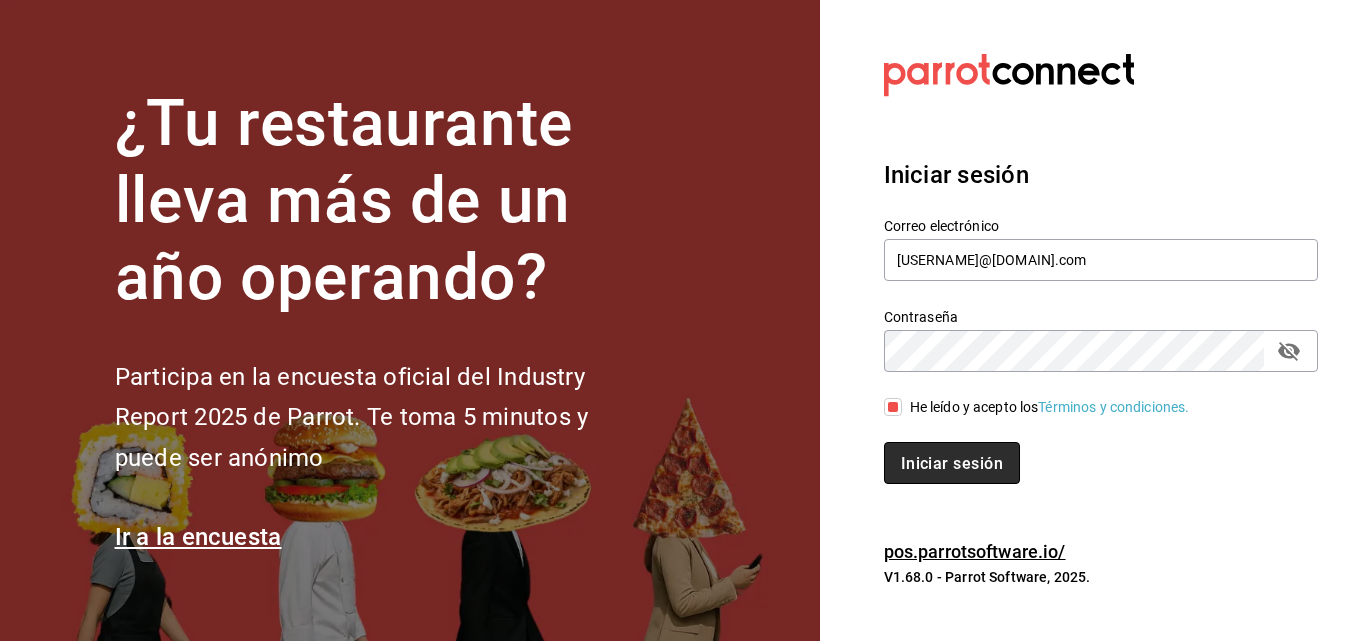 click on "Iniciar sesión" at bounding box center (952, 462) 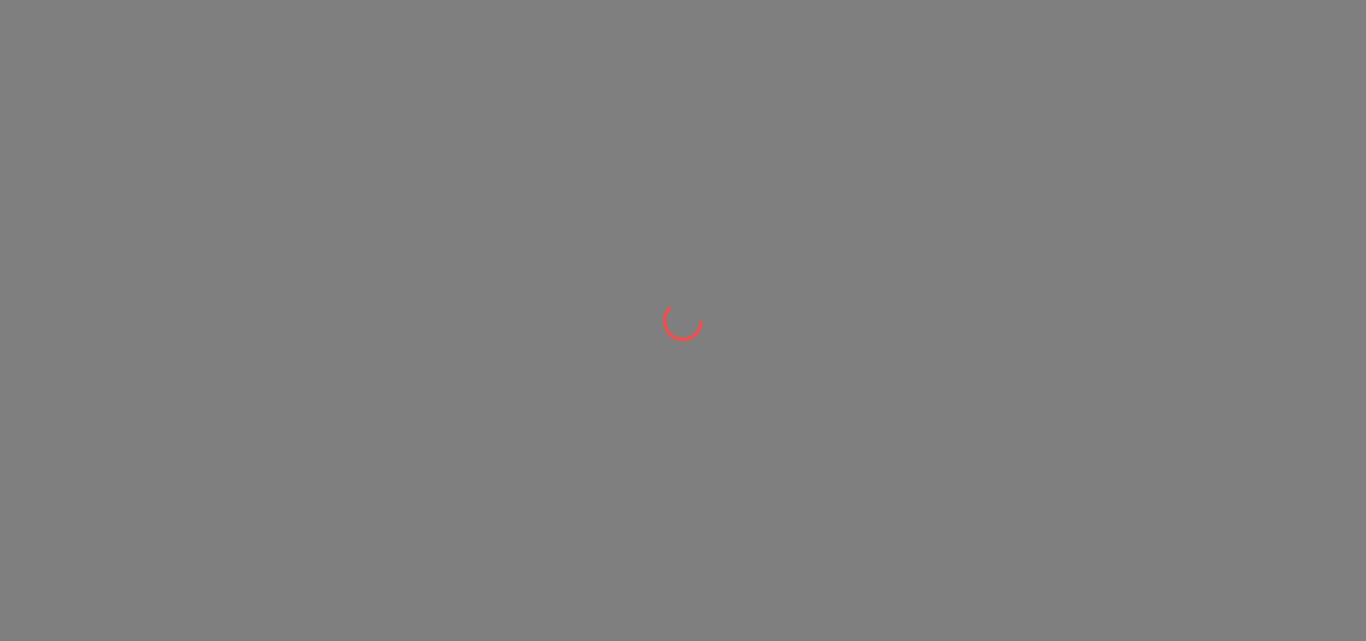 scroll, scrollTop: 0, scrollLeft: 0, axis: both 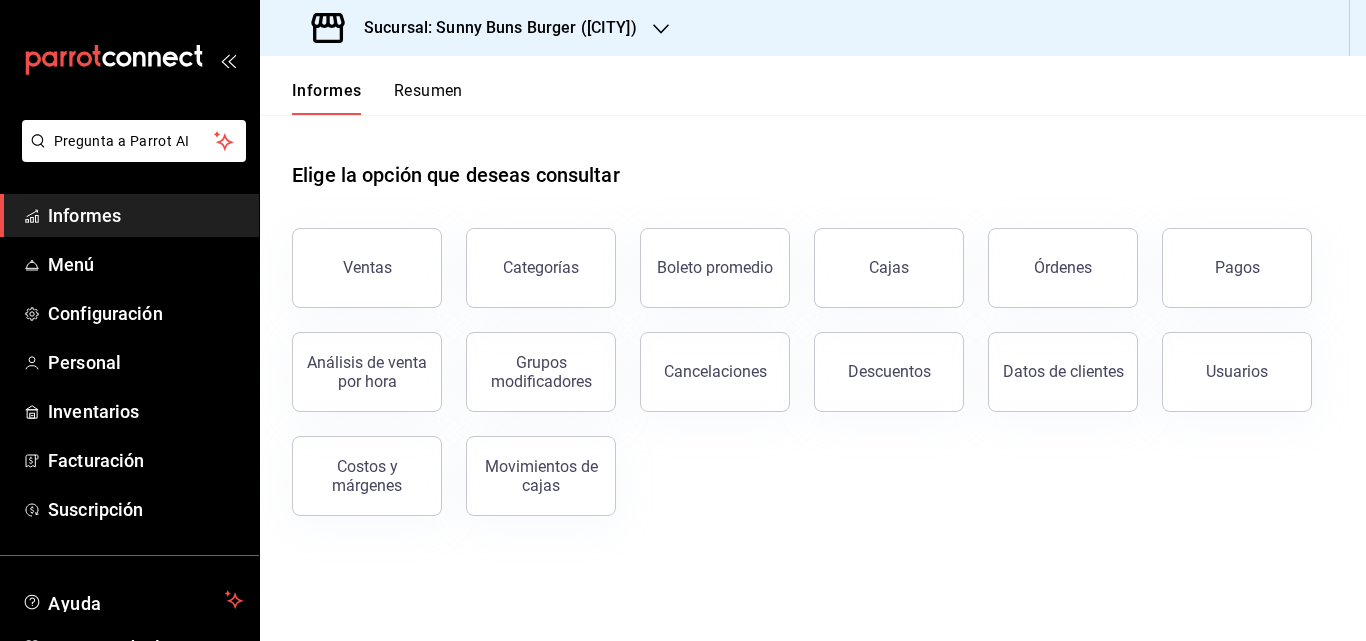 click on "Sucursal: Sunny Buns Burger (PAÍS SABALO)" at bounding box center (500, 27) 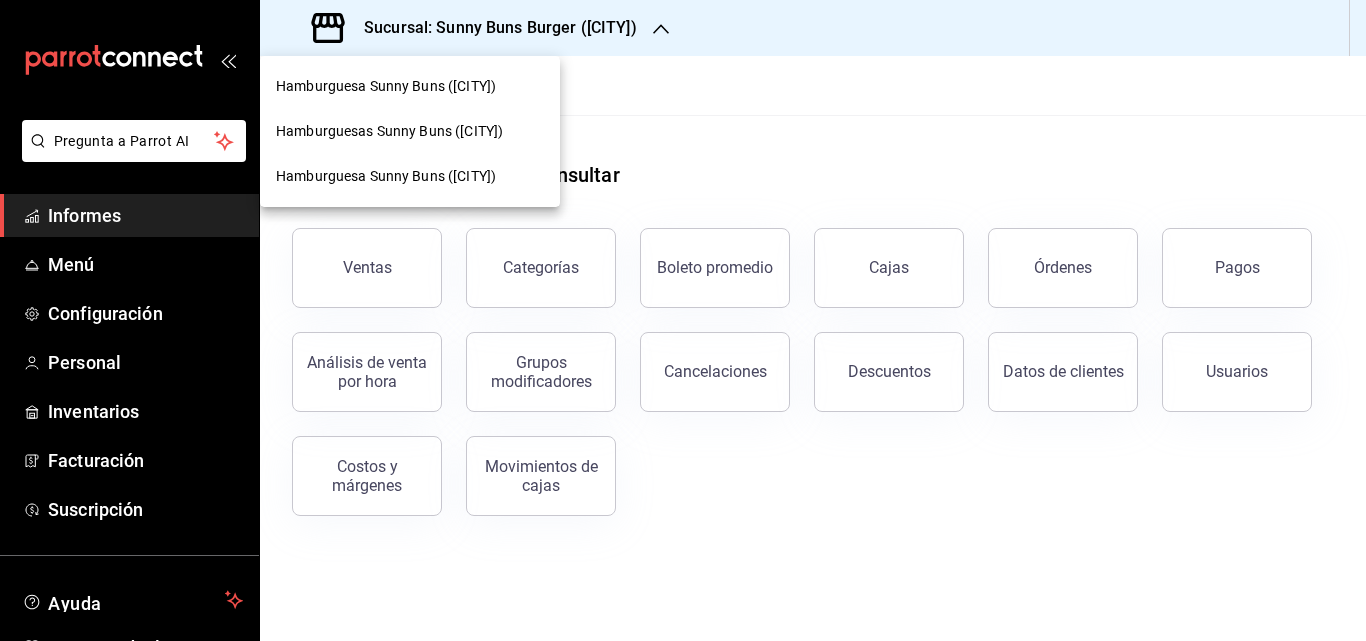 click at bounding box center (683, 320) 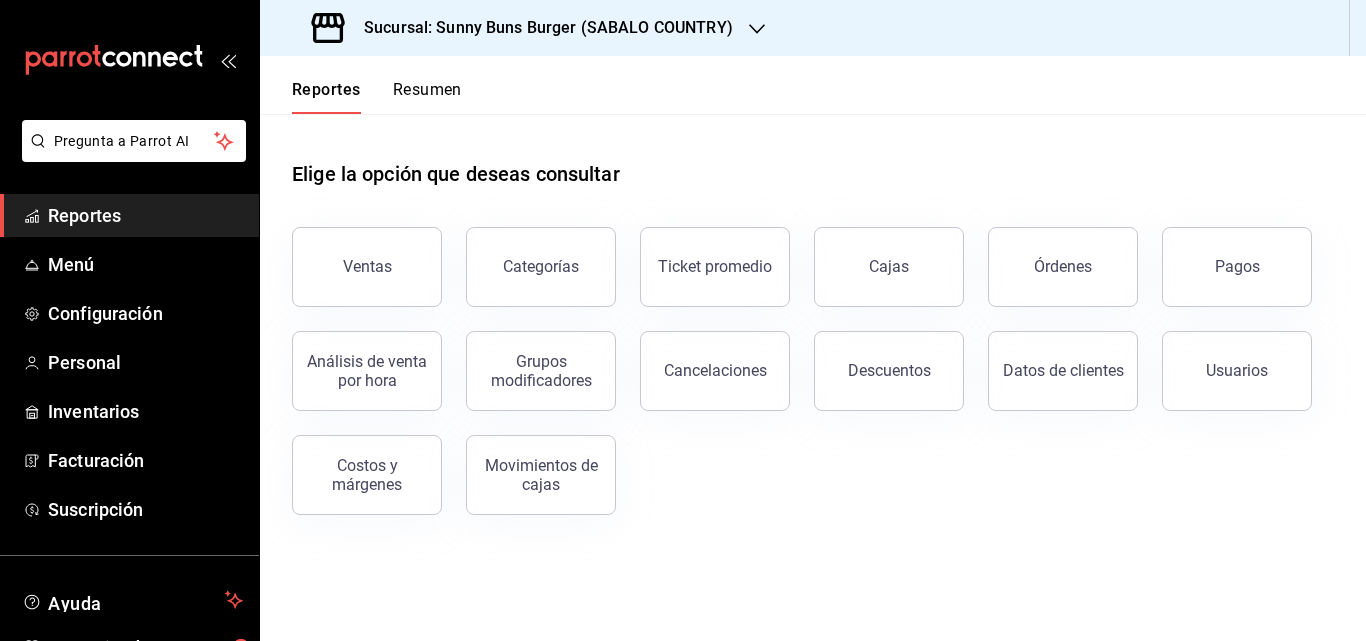 click on "Elige la opción que deseas consultar" at bounding box center [813, 158] 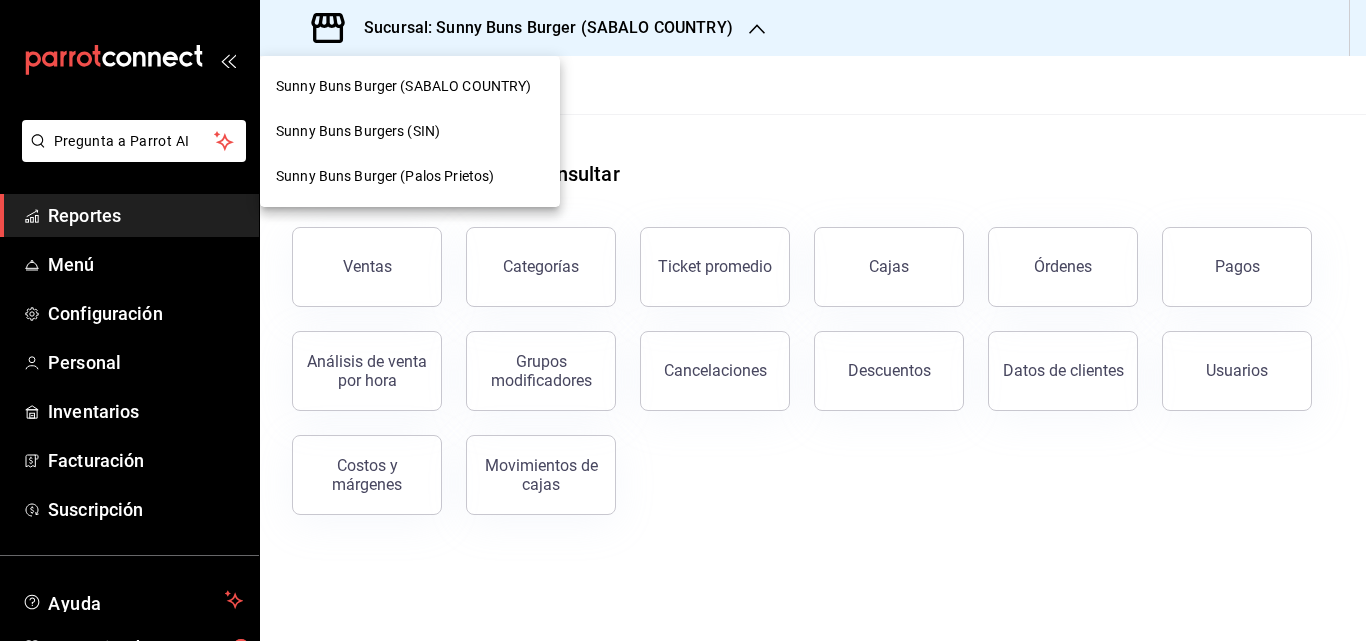 click on "Sunny Buns Burgers (SIN)" at bounding box center (358, 131) 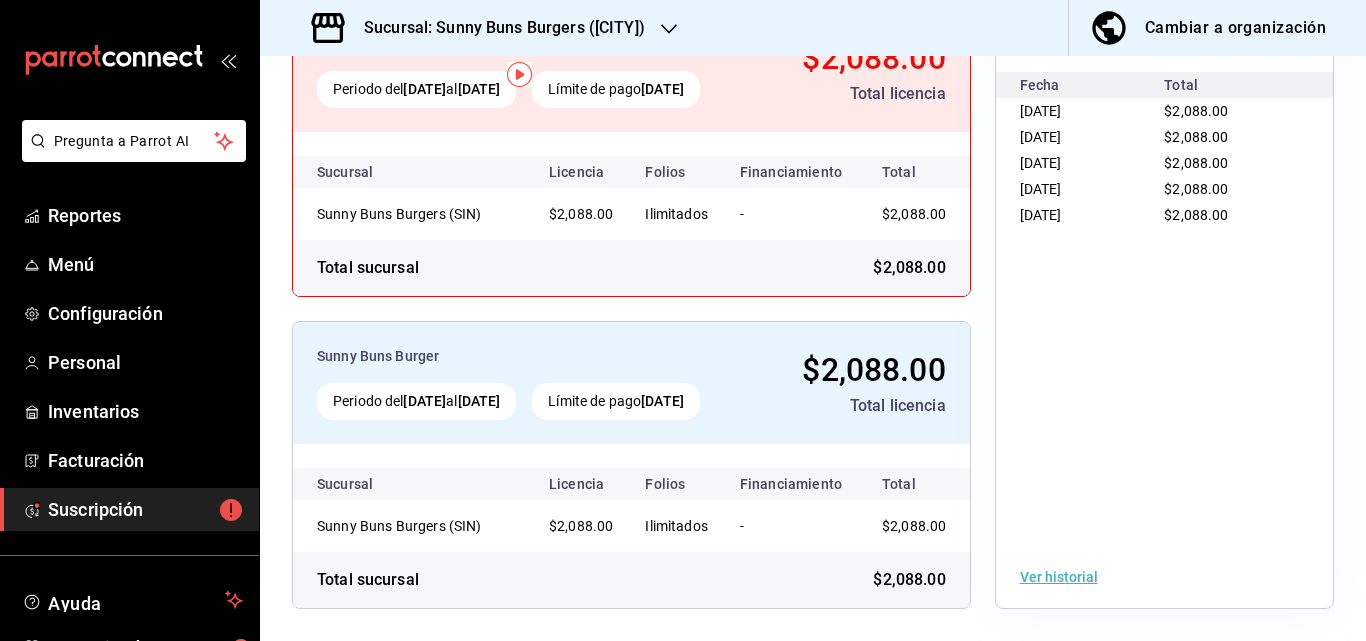 scroll, scrollTop: 0, scrollLeft: 0, axis: both 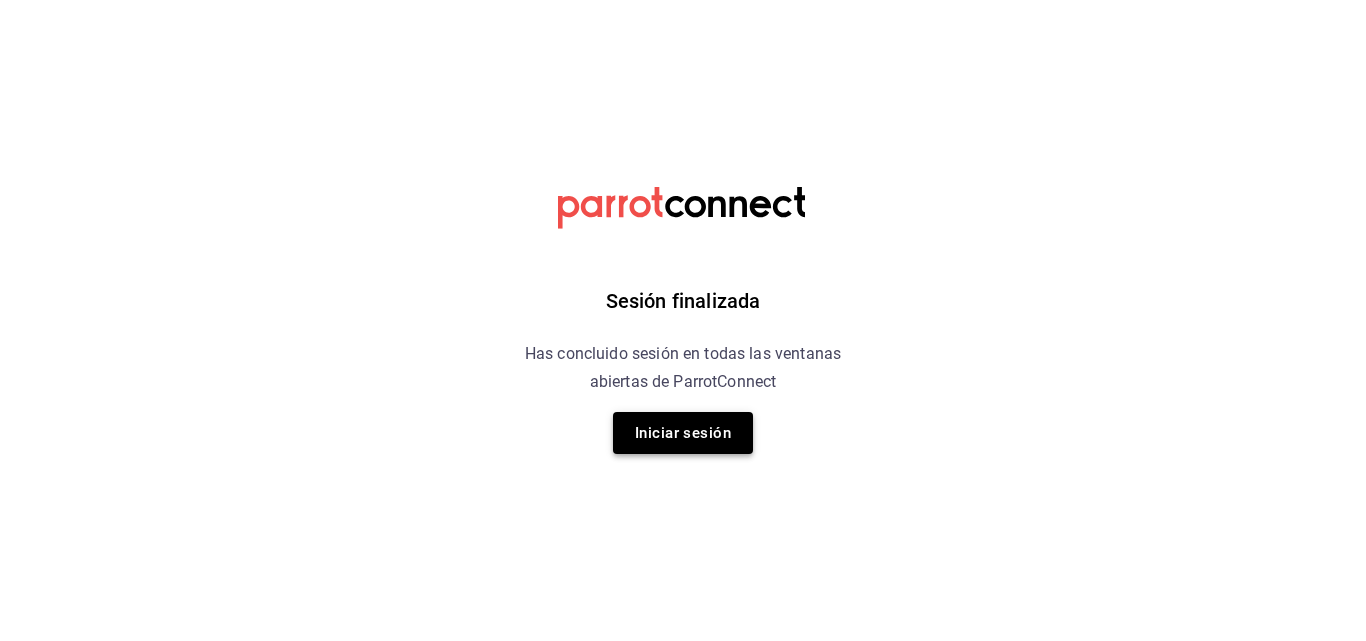 click on "Iniciar sesión" at bounding box center (683, 433) 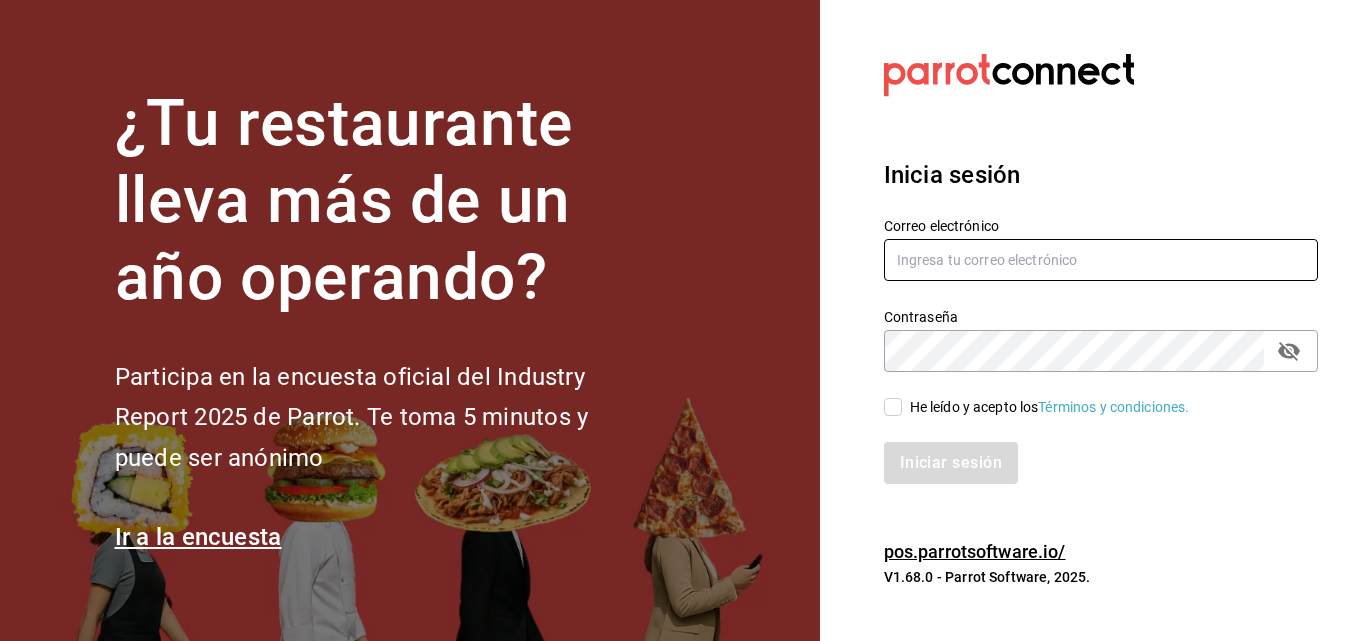 click at bounding box center (1101, 260) 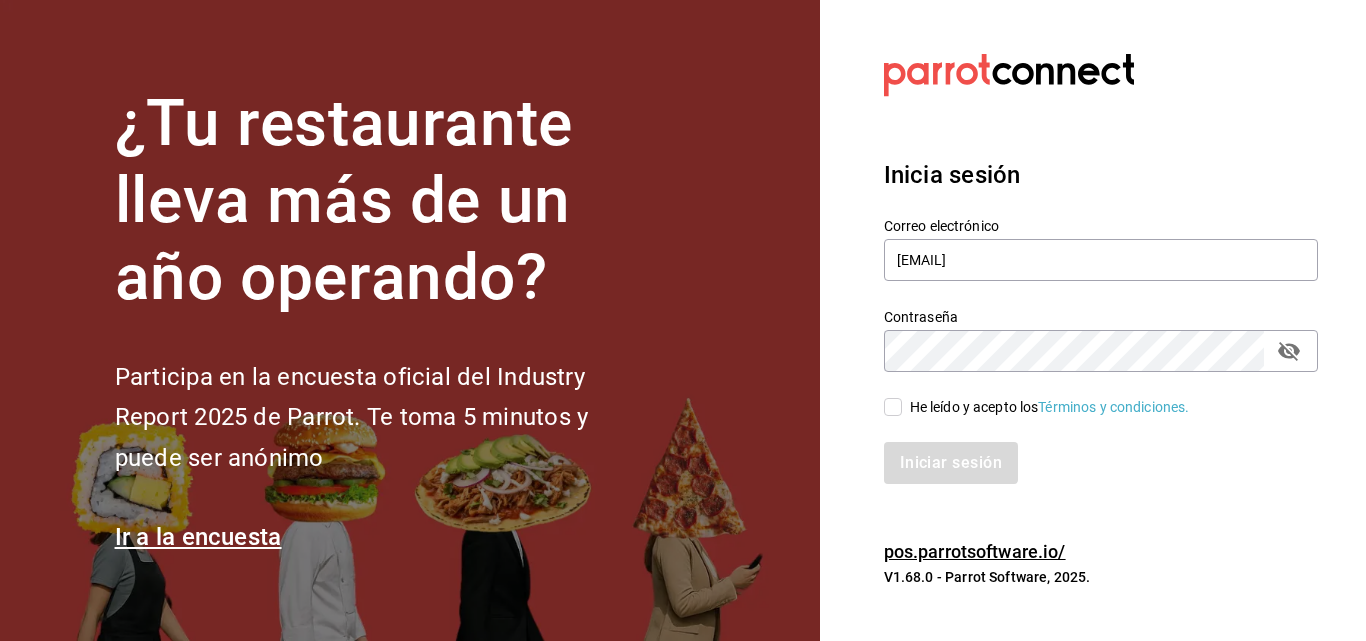 click on "He leído y acepto los  Términos y condiciones." at bounding box center (893, 407) 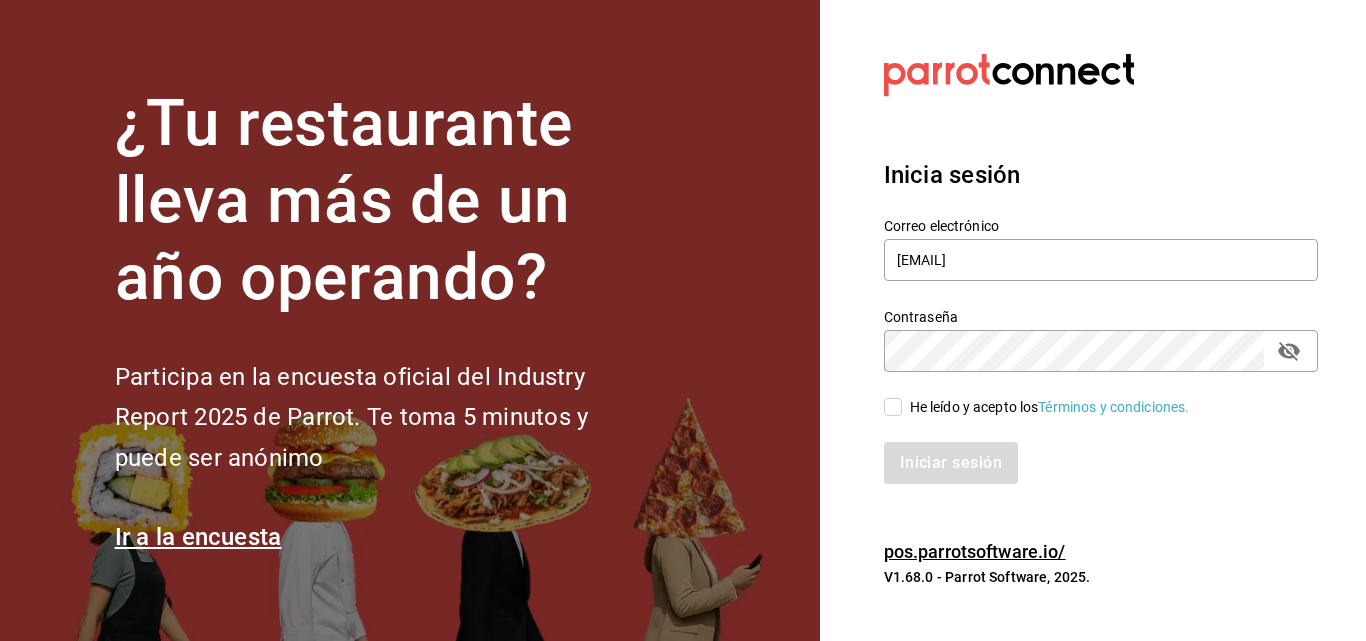 checkbox on "true" 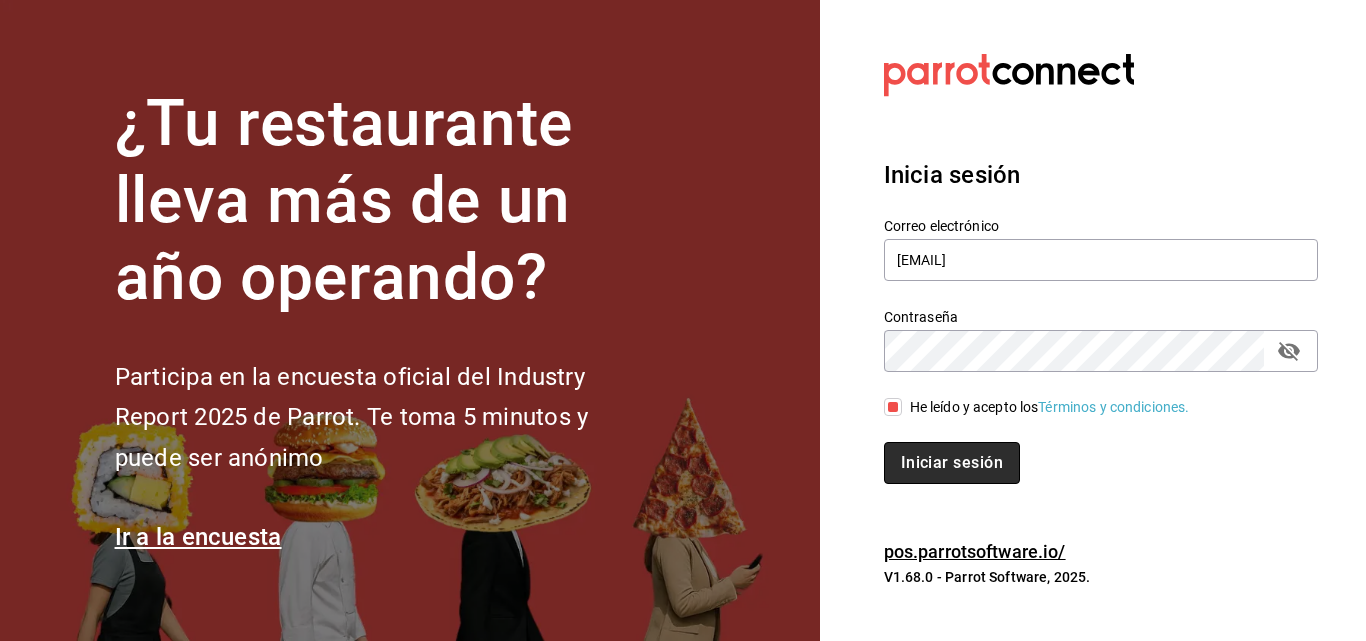 click on "Iniciar sesión" at bounding box center (952, 463) 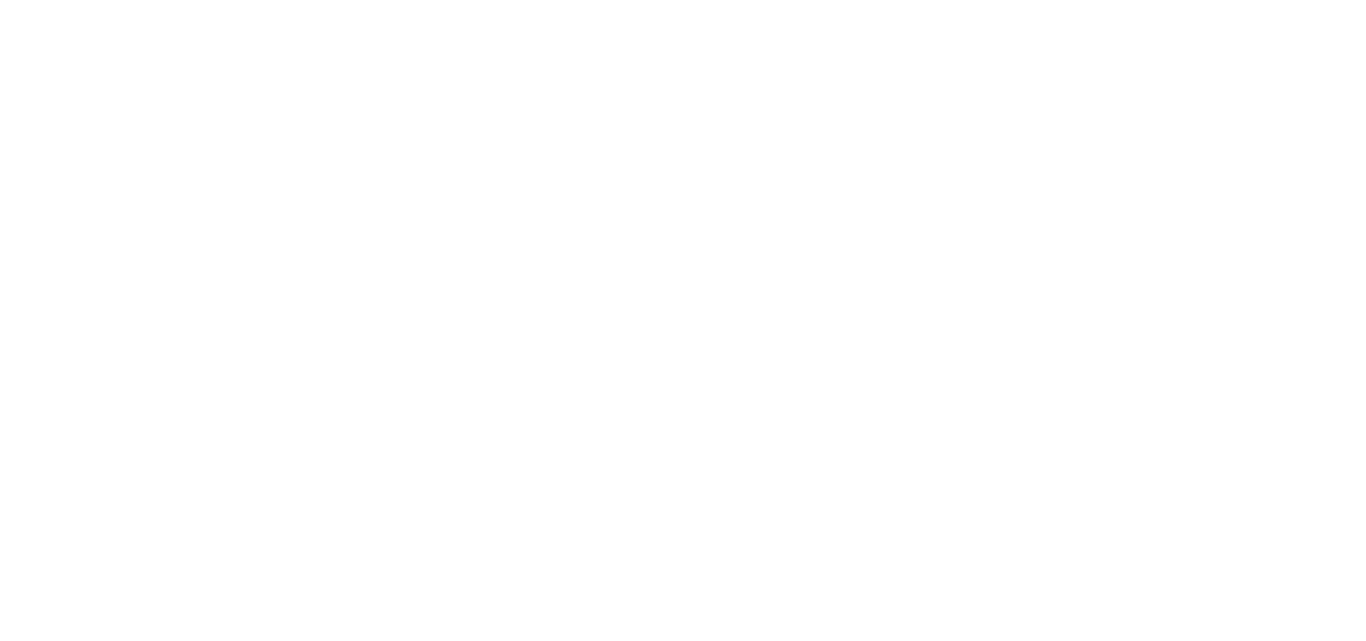 scroll, scrollTop: 0, scrollLeft: 0, axis: both 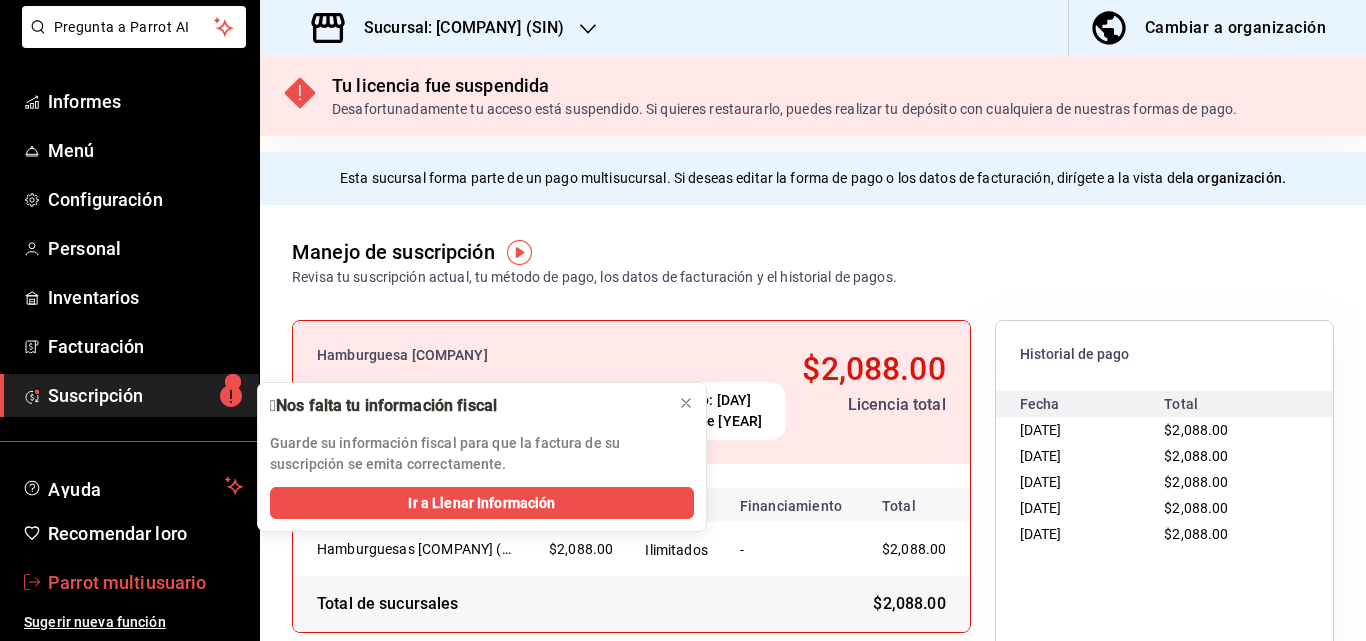 click on "Parrot multiusuario" at bounding box center [127, 582] 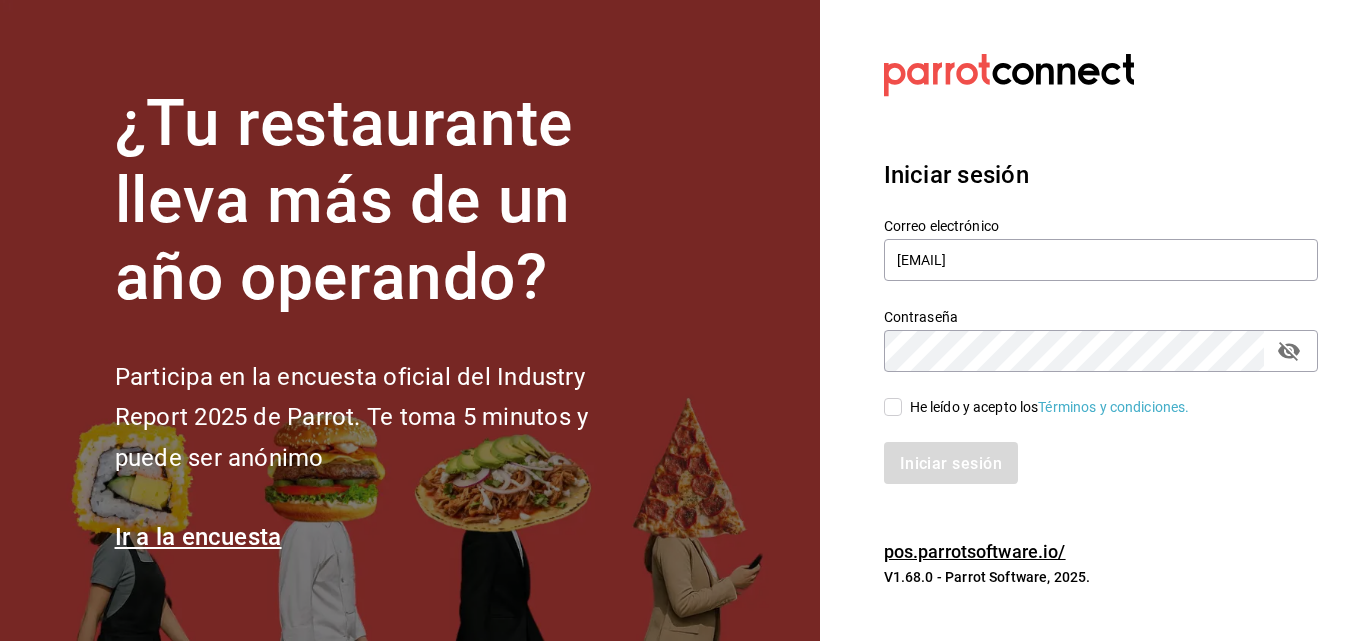 click 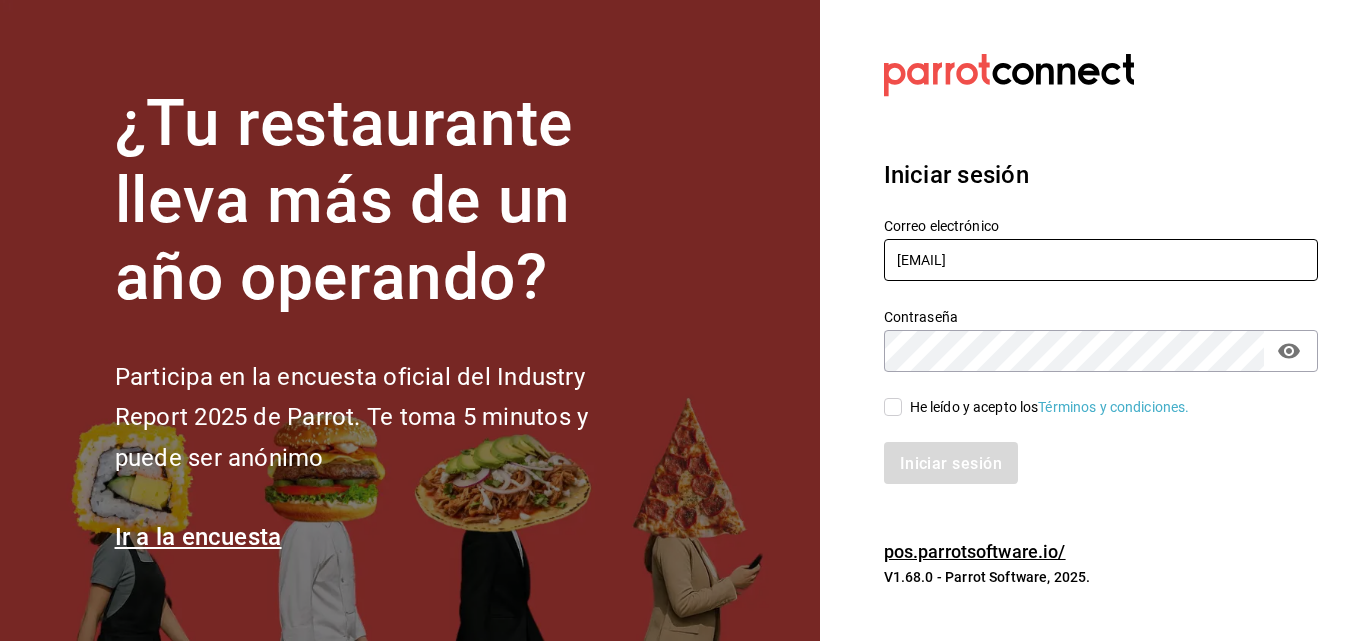click on "[EMAIL]" at bounding box center (1101, 260) 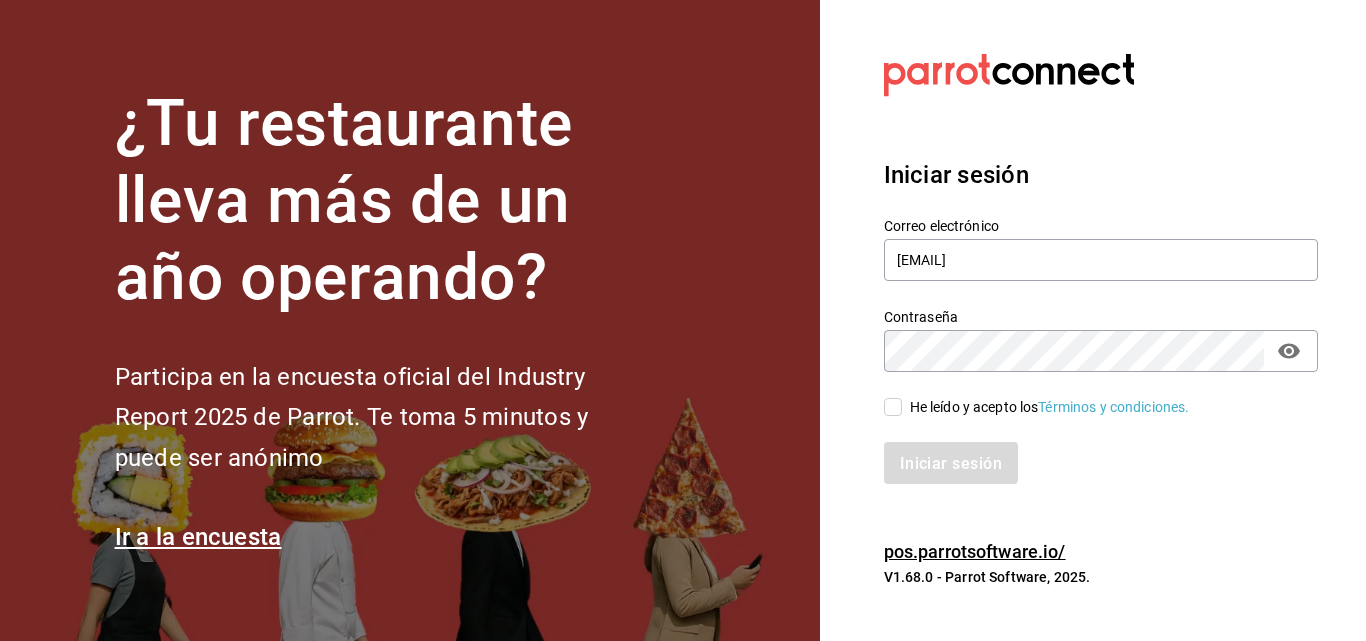 click on "He leído y acepto los  Términos y condiciones." at bounding box center (893, 407) 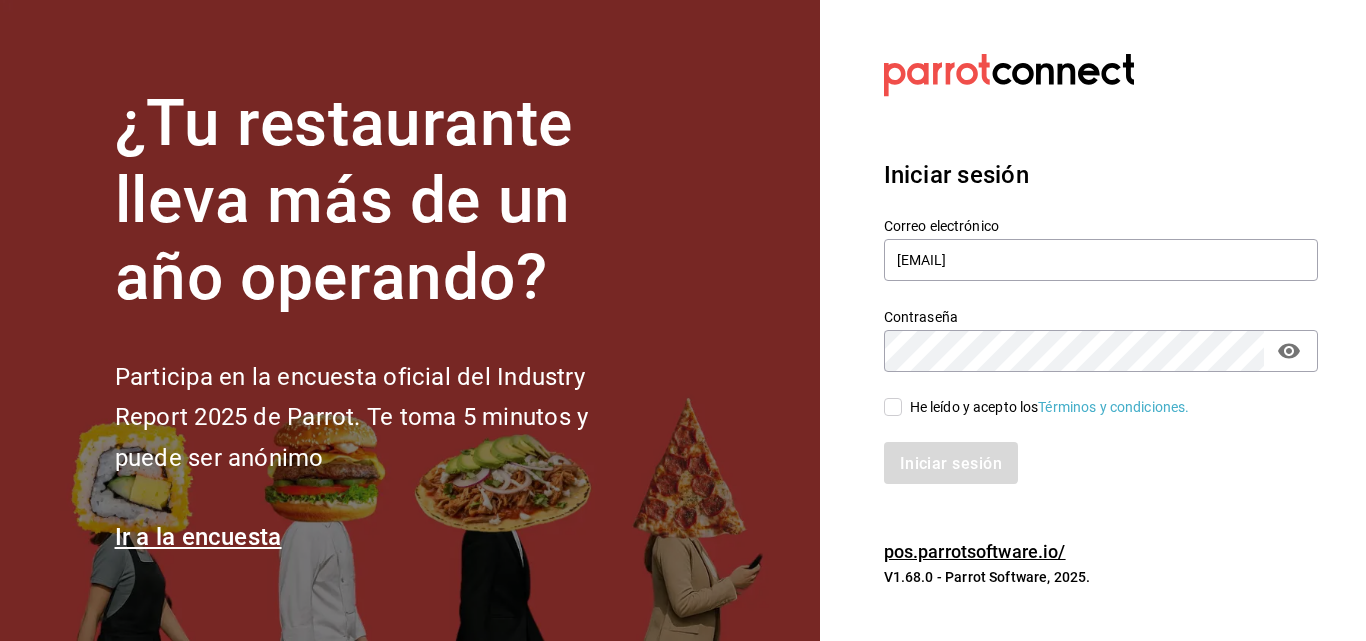 checkbox on "true" 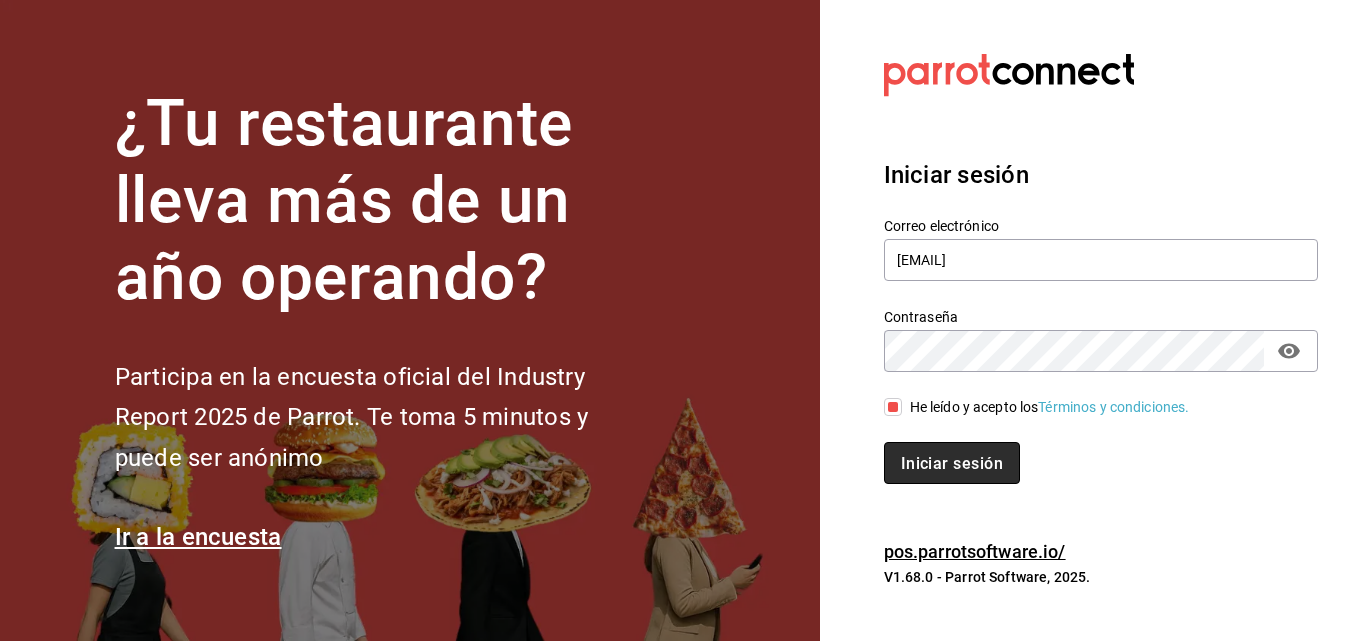 click on "Iniciar sesión" at bounding box center [952, 462] 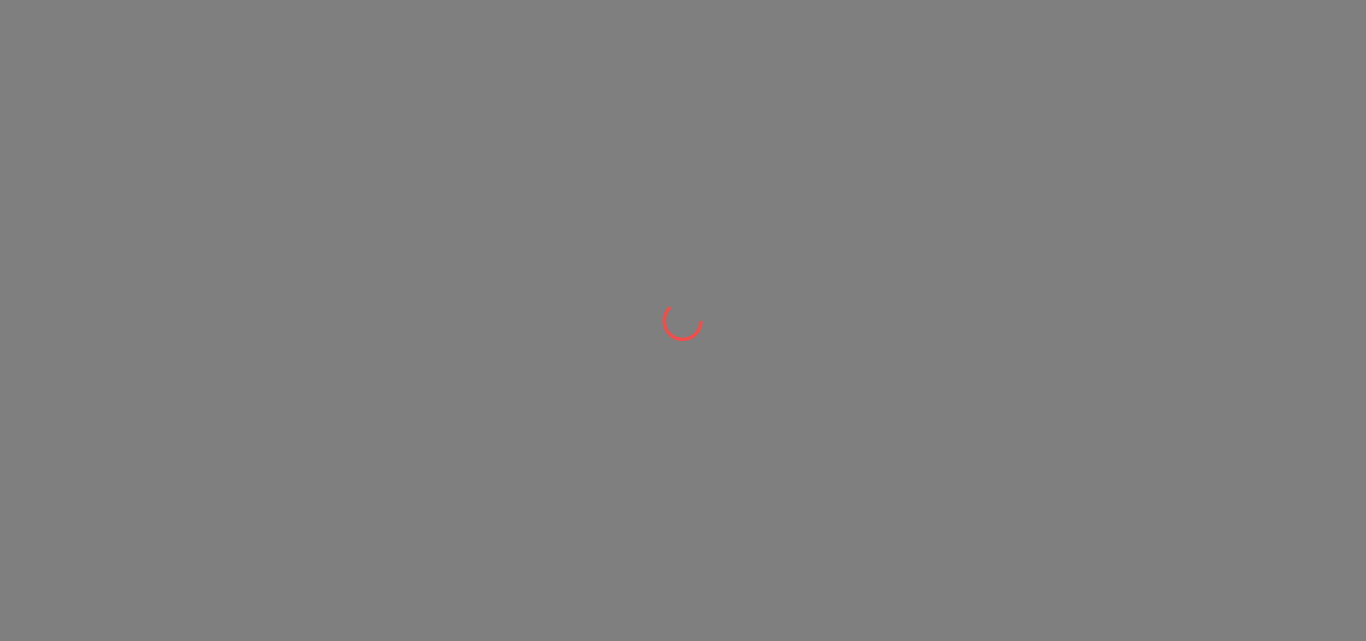 scroll, scrollTop: 0, scrollLeft: 0, axis: both 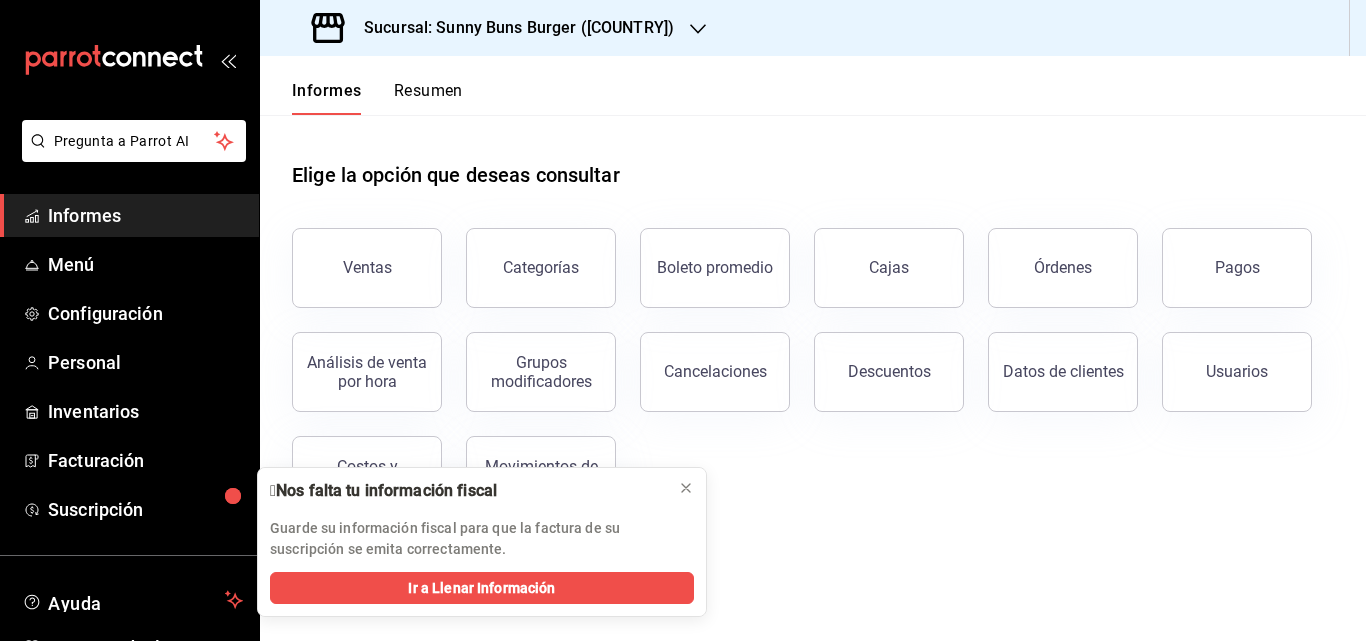 click 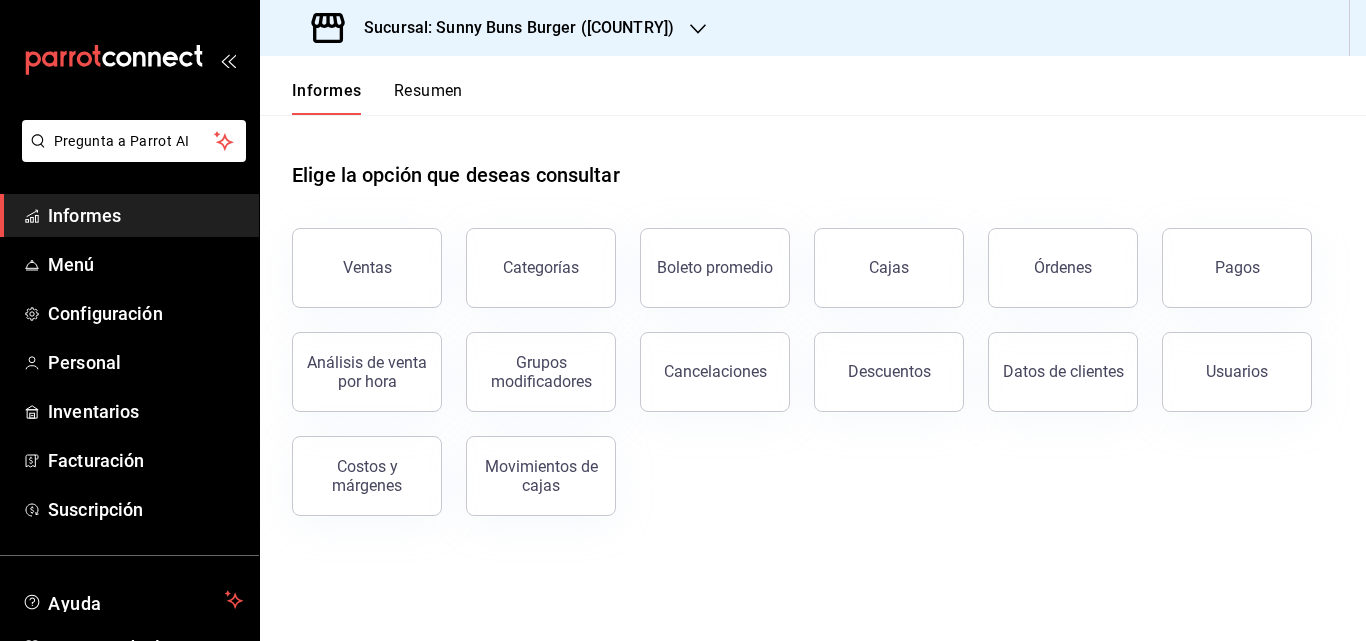 click on "Sucursal: Sunny Buns Burger (PAÍS SABALO)" at bounding box center (495, 28) 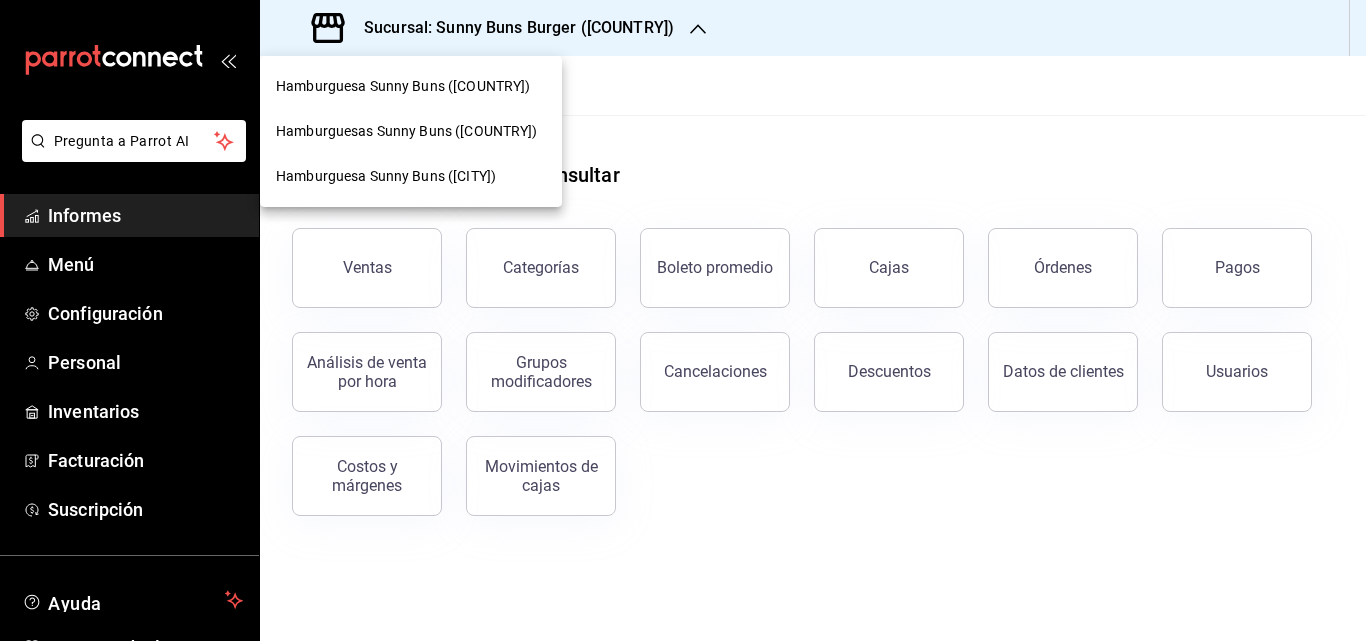 click on "Hamburguesa Sunny Buns (Palos Prietos)" at bounding box center [411, 176] 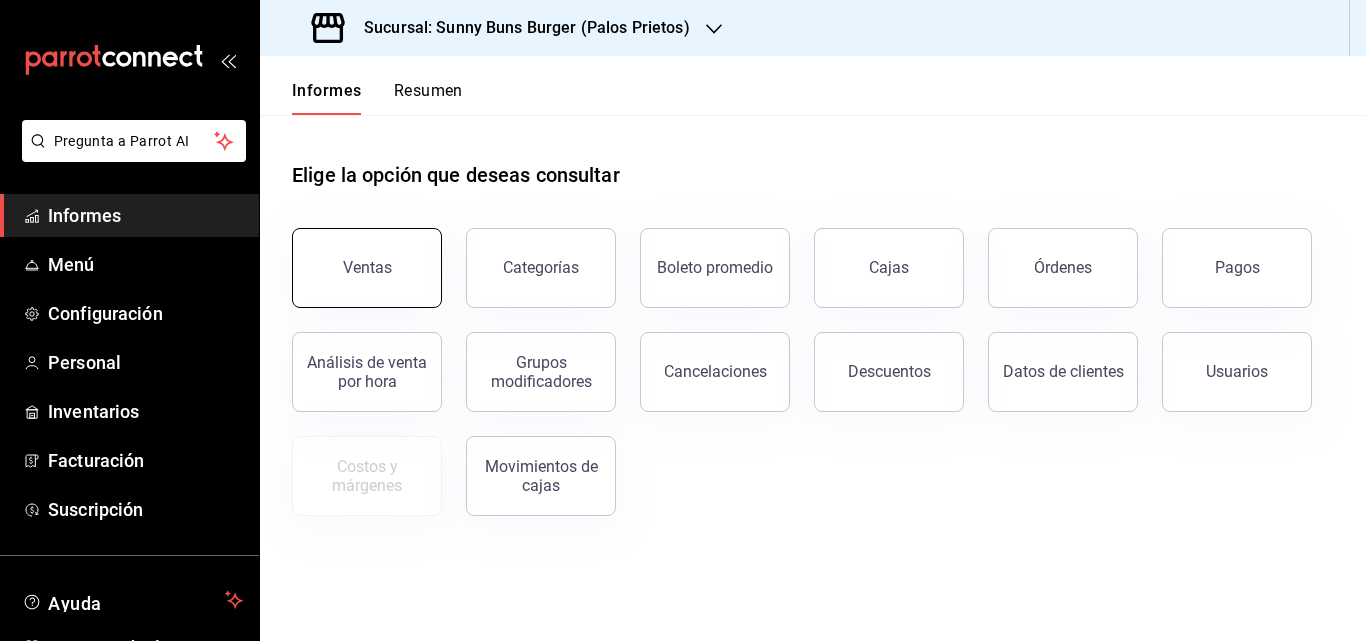 click on "Ventas" at bounding box center [367, 267] 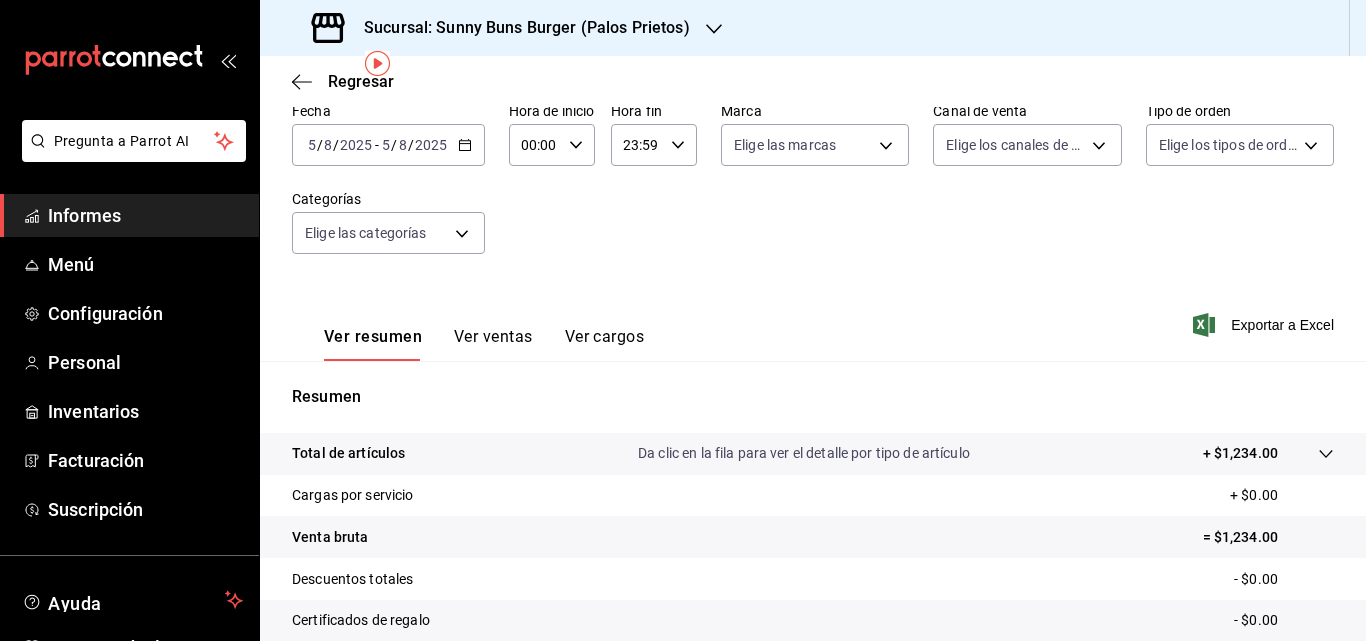 scroll, scrollTop: 66, scrollLeft: 0, axis: vertical 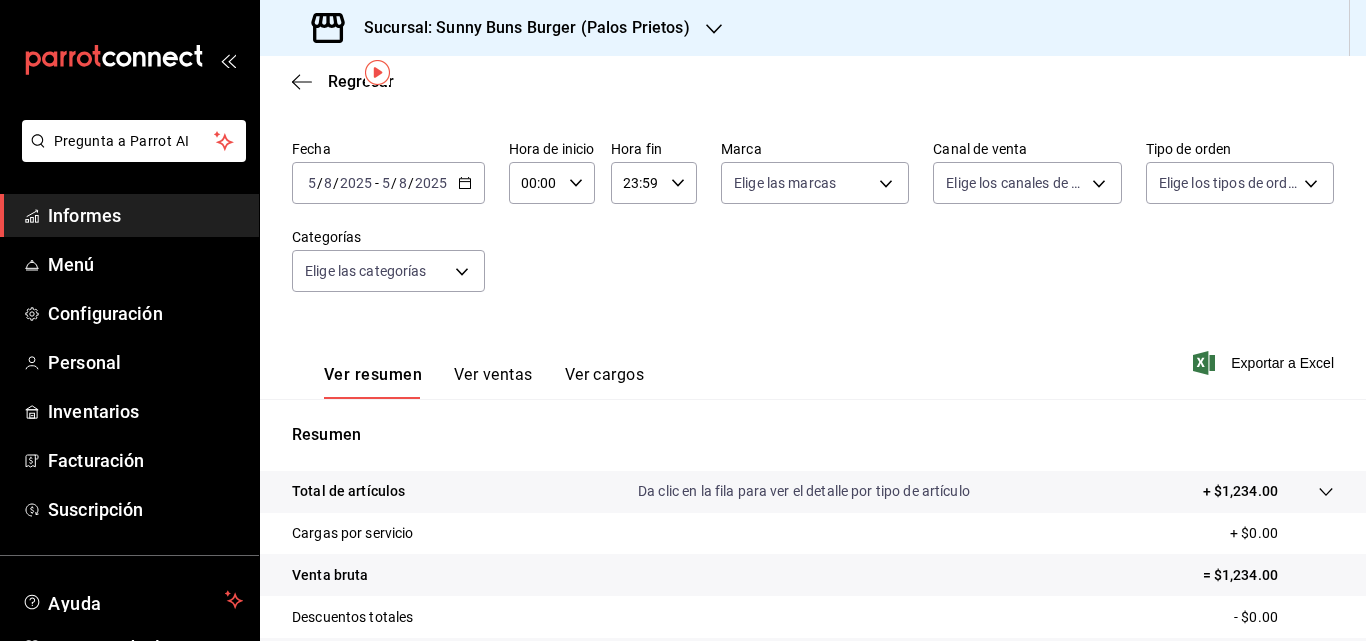 click 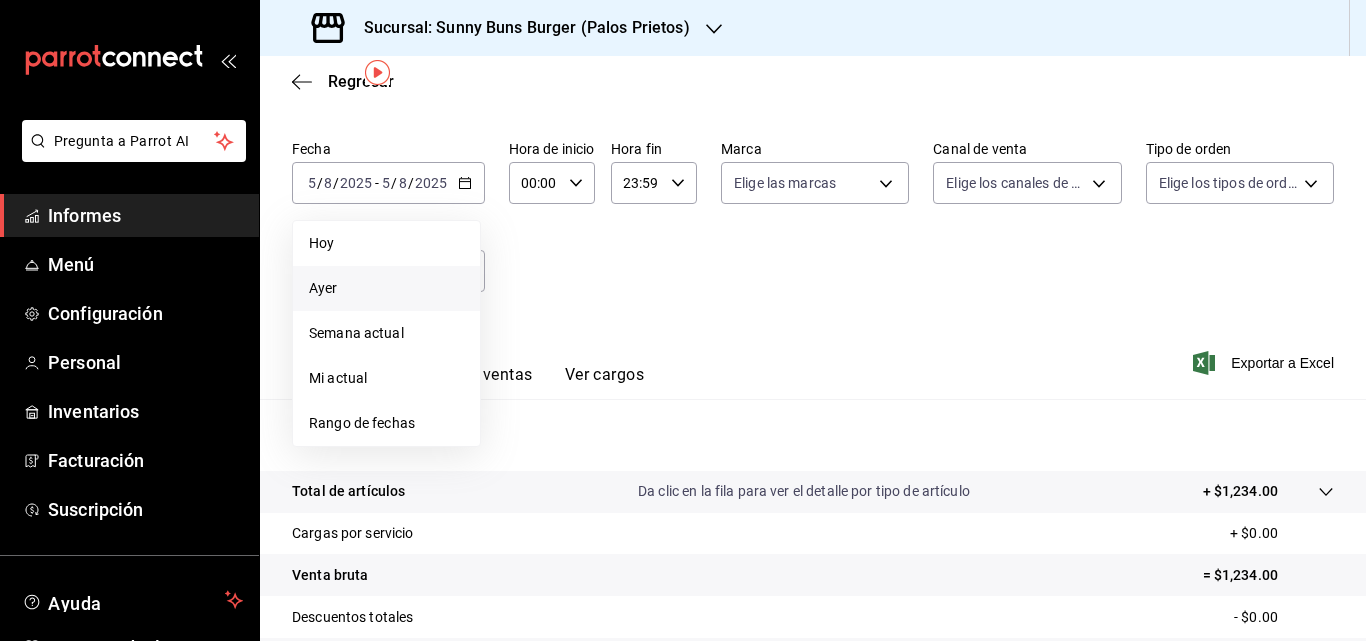 click on "Ayer" at bounding box center (386, 288) 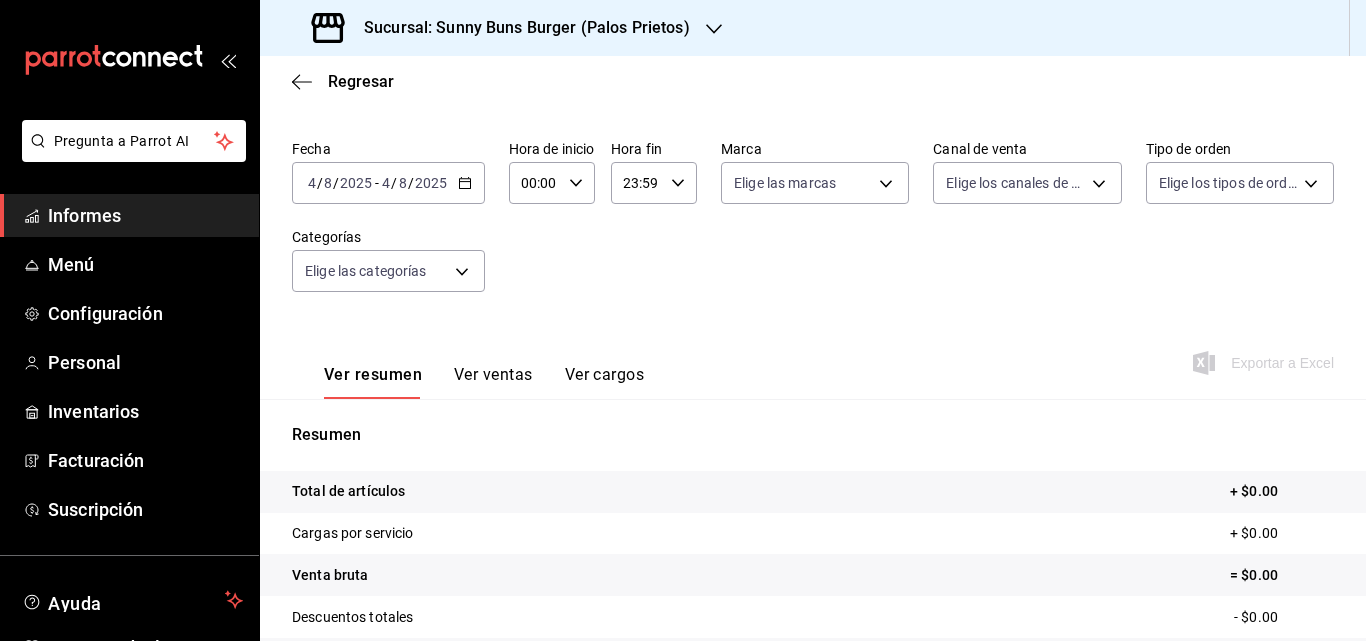 scroll, scrollTop: 318, scrollLeft: 0, axis: vertical 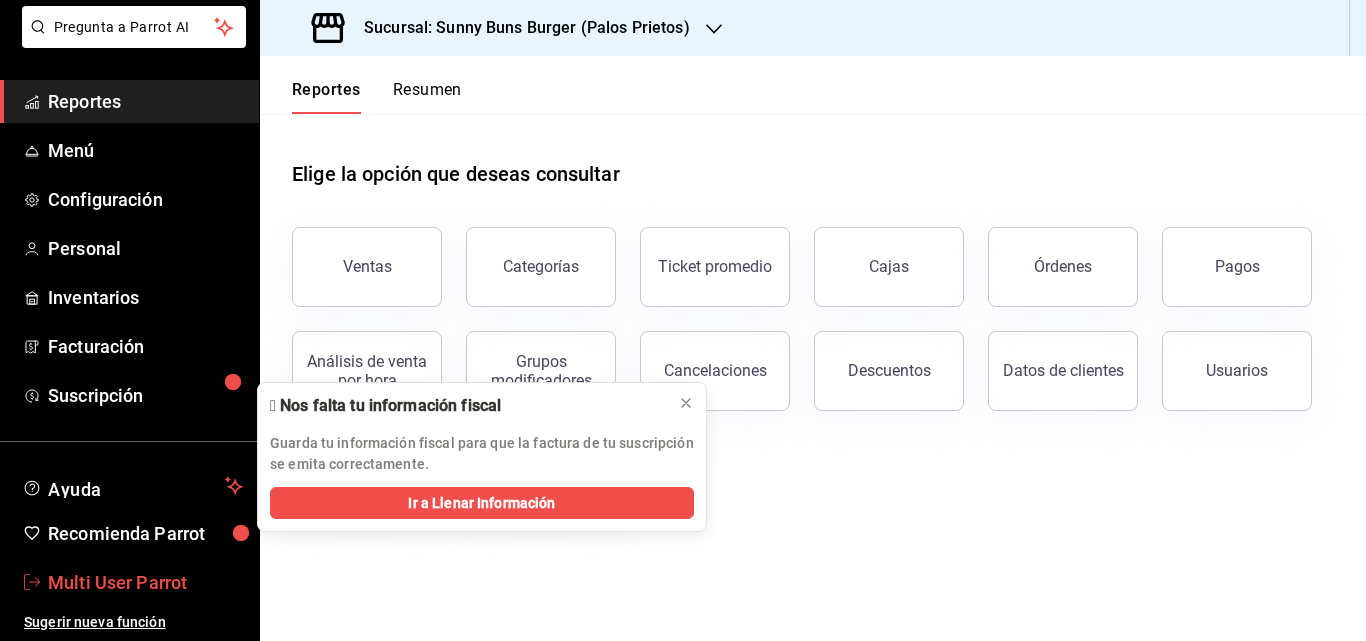 click on "Multi User Parrot" at bounding box center [145, 582] 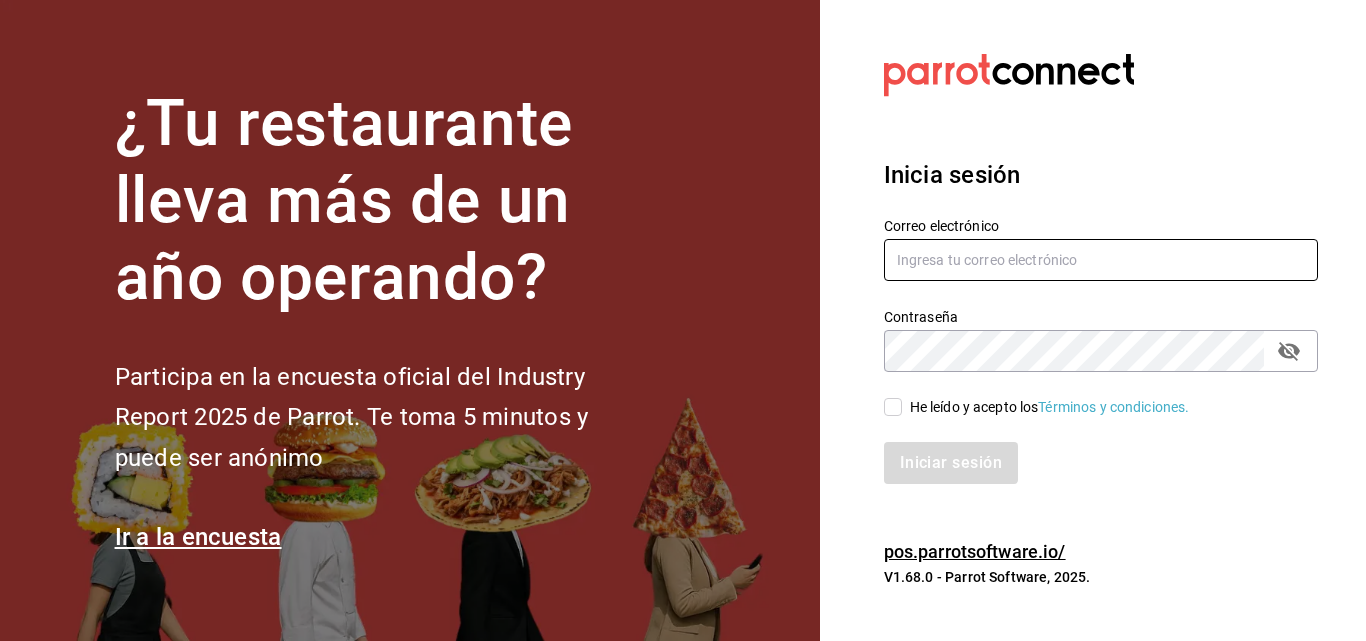 click at bounding box center [1101, 260] 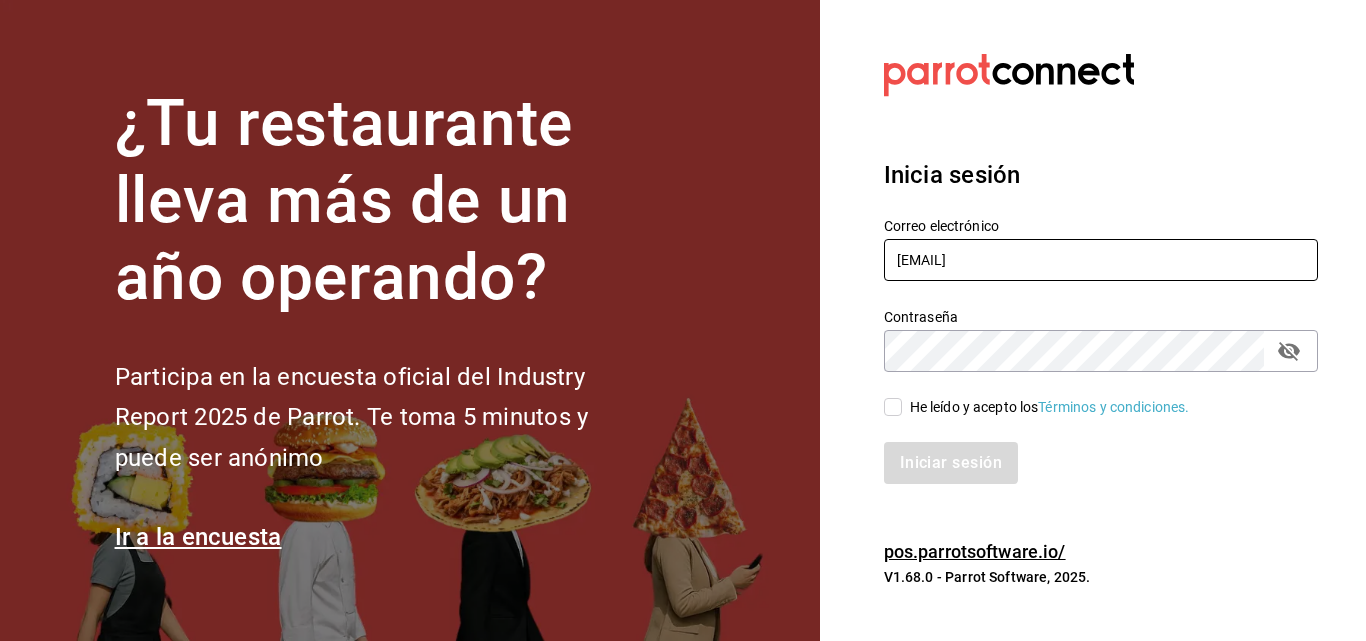 type on "irvmgm@gmail.com" 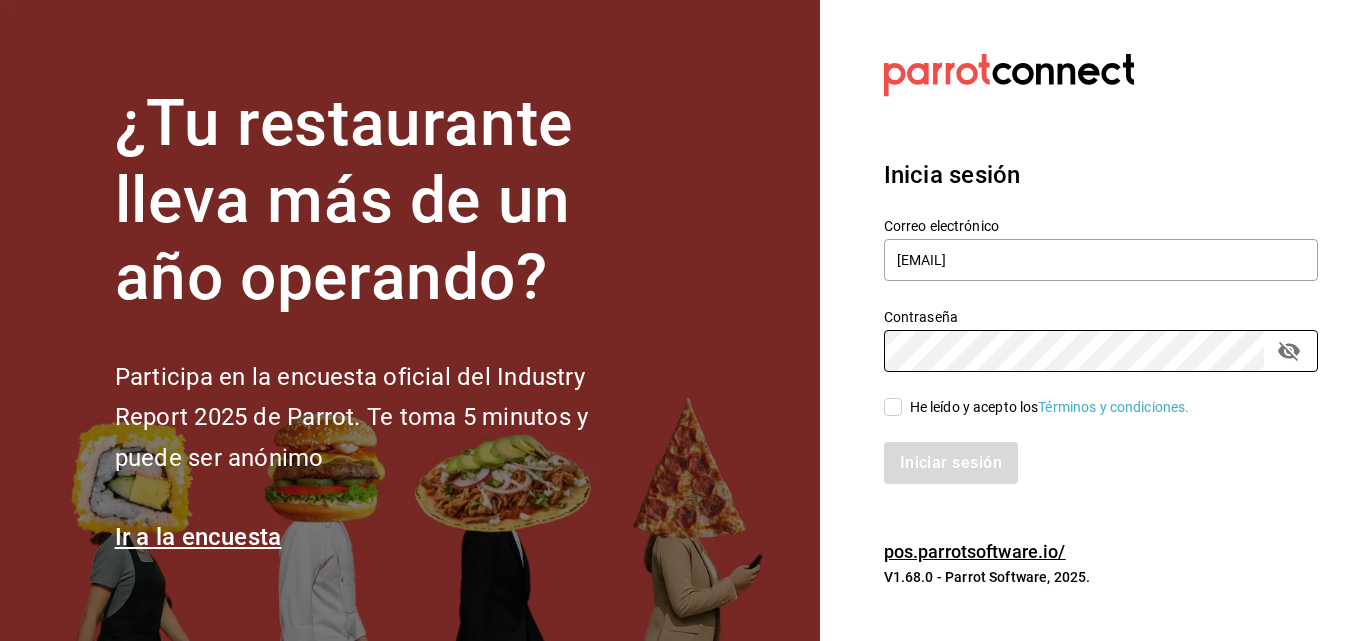 click on "He leído y acepto los  Términos y condiciones." at bounding box center (893, 407) 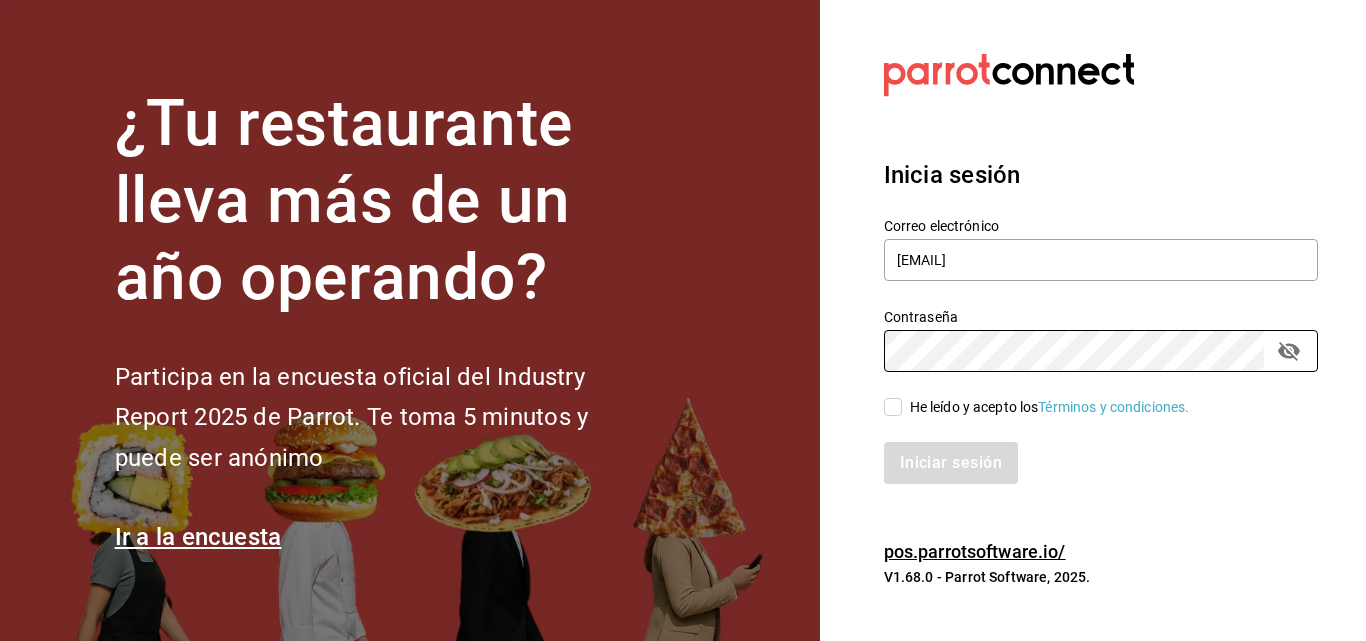 checkbox on "true" 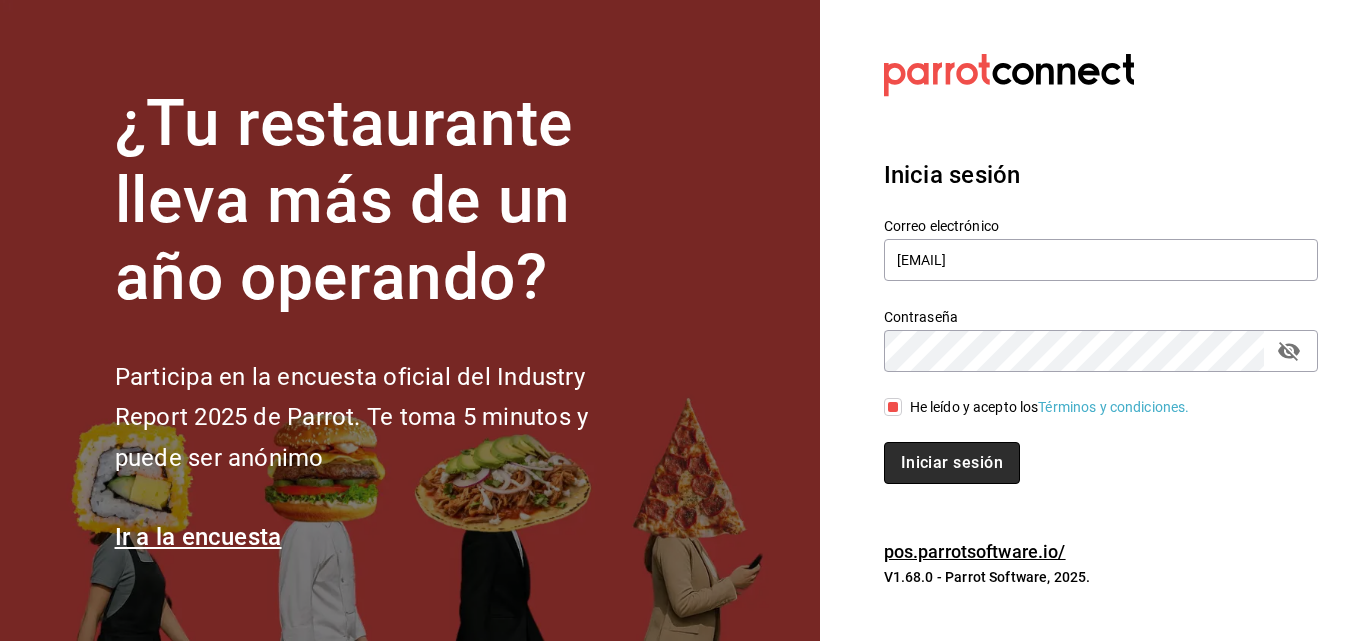 click on "Iniciar sesión" at bounding box center [952, 463] 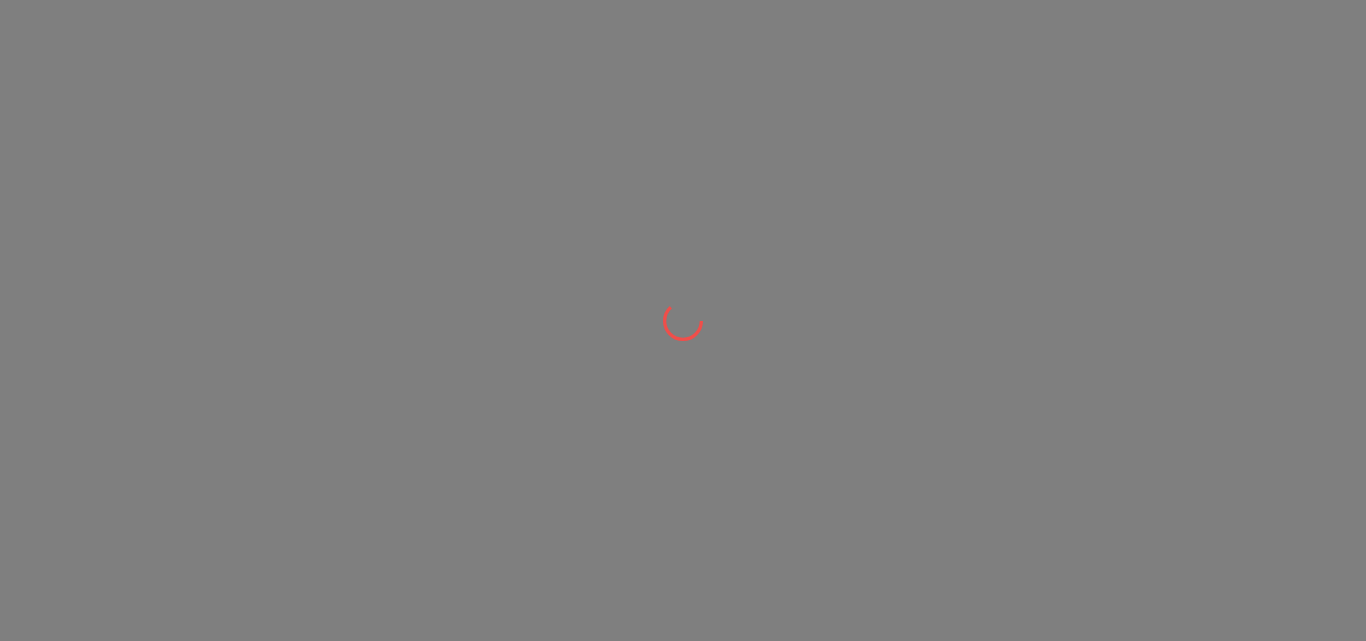 scroll, scrollTop: 0, scrollLeft: 0, axis: both 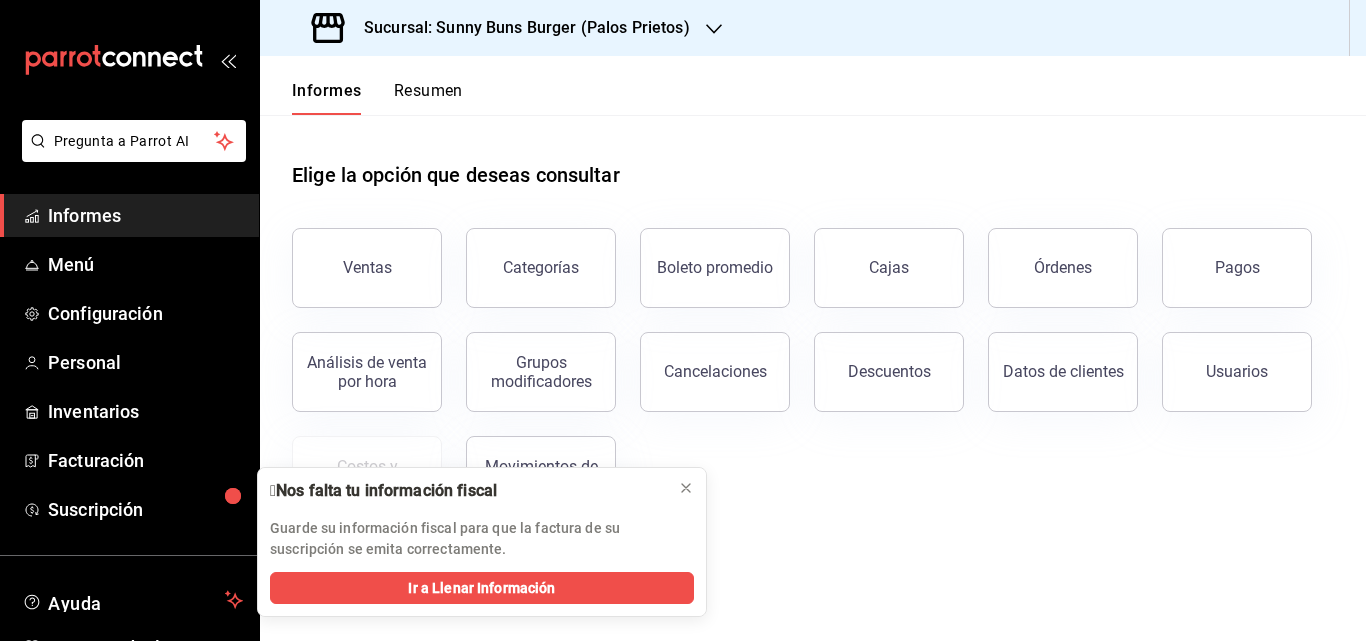 click 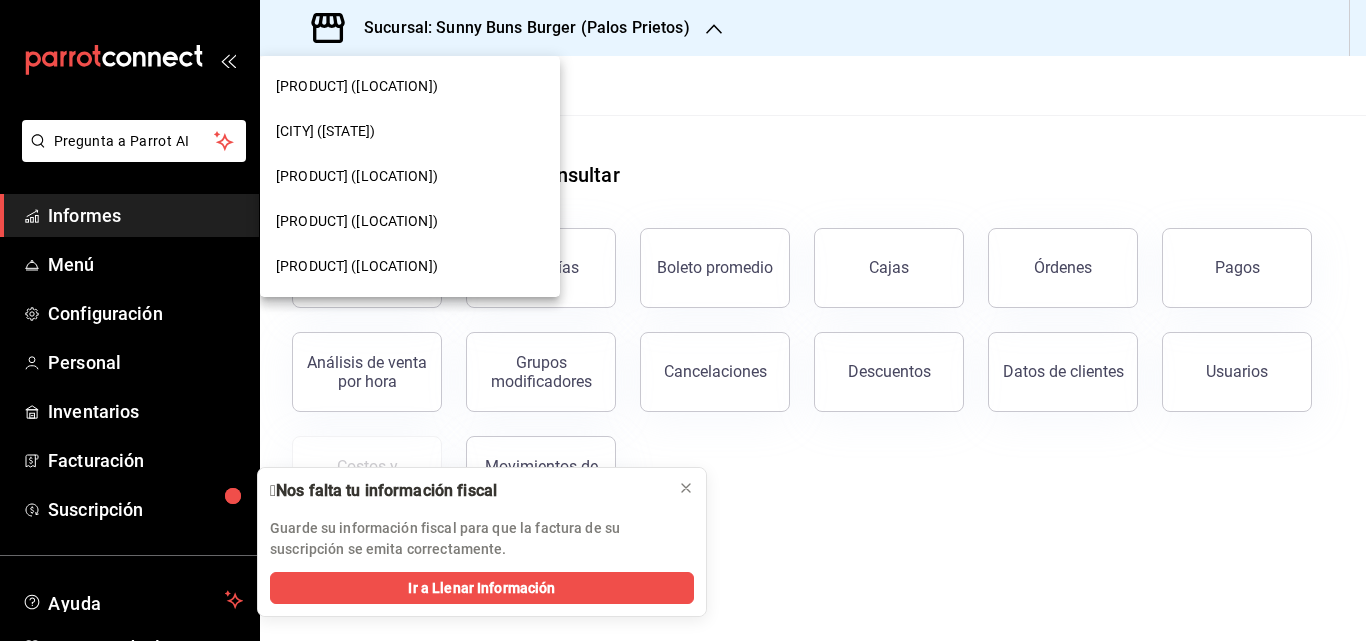 click on "[PRODUCT] ([LOCATION])" at bounding box center [357, 176] 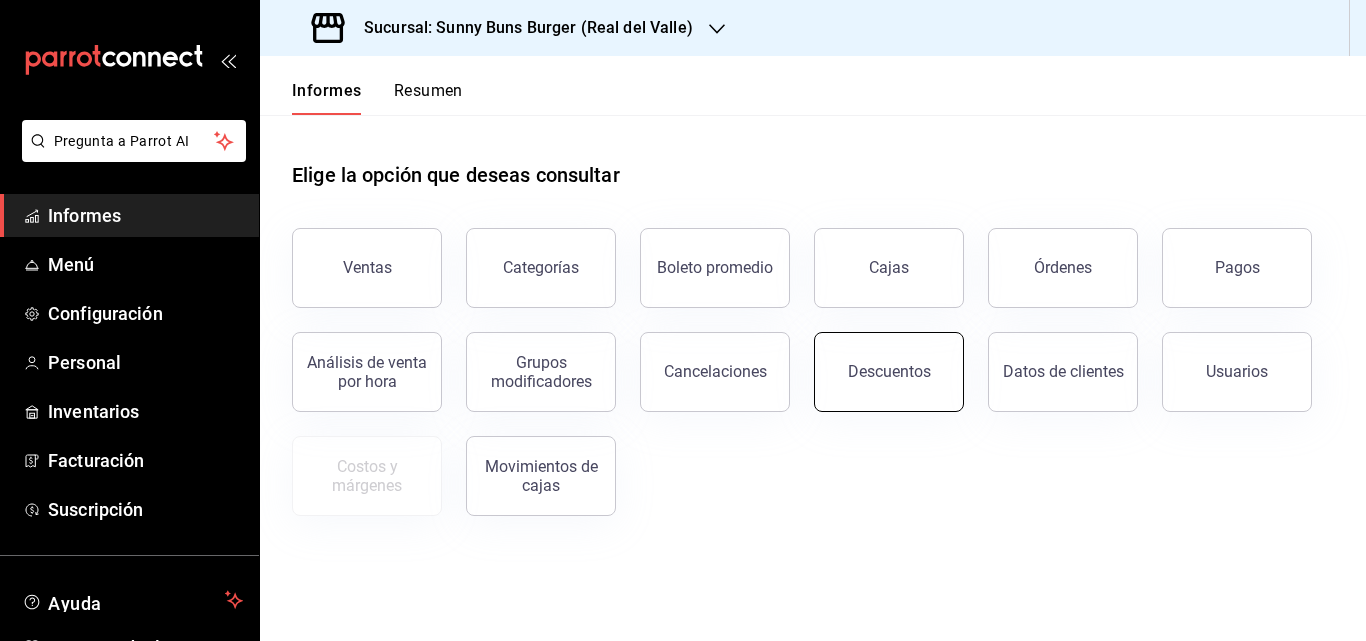 click on "Descuentos" at bounding box center (889, 372) 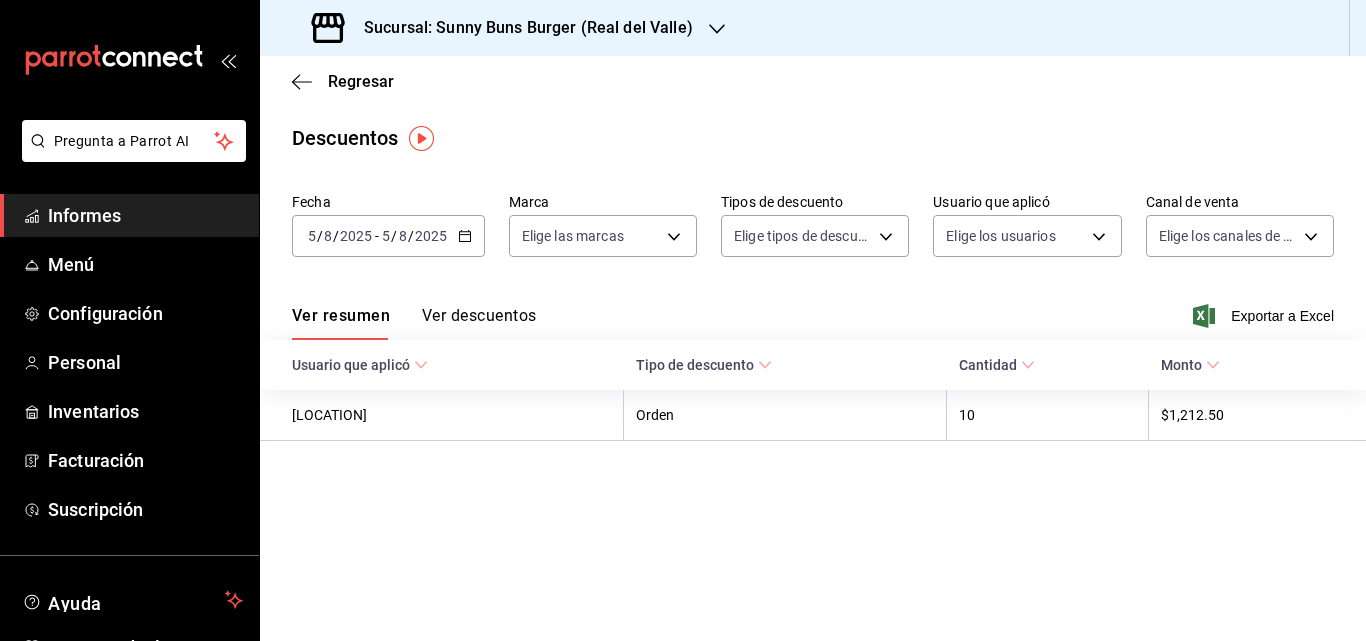 click on "Ver descuentos" at bounding box center (479, 315) 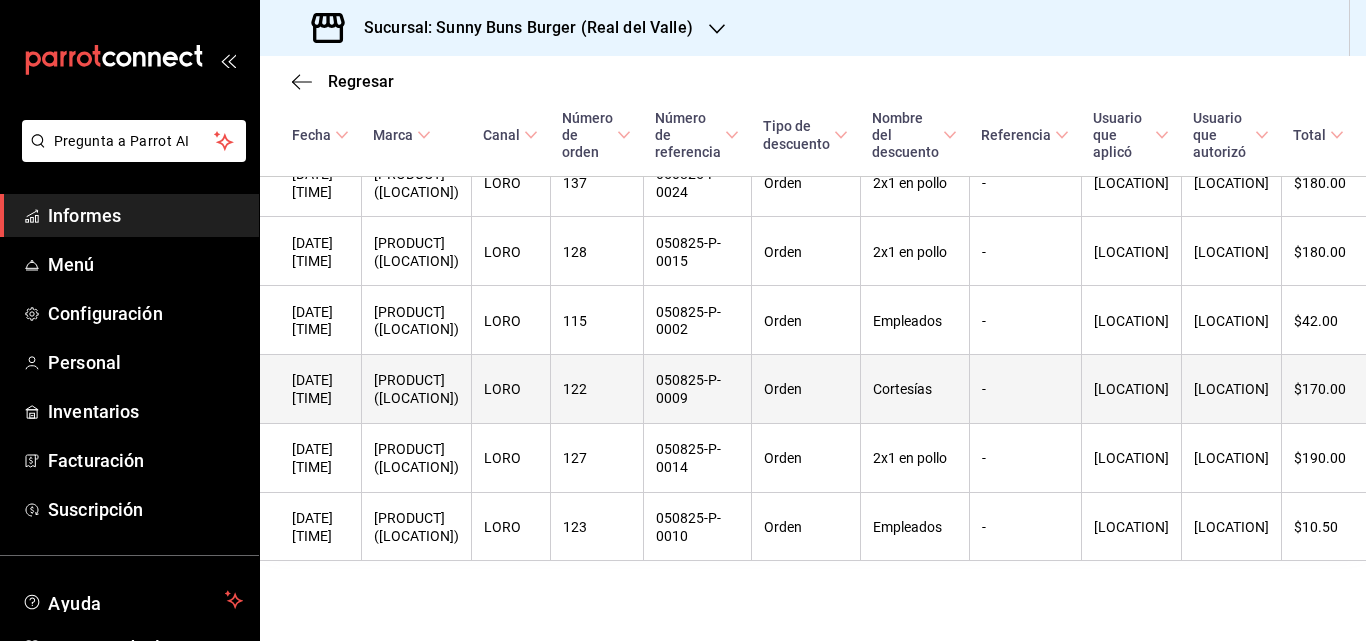 scroll, scrollTop: 974, scrollLeft: 0, axis: vertical 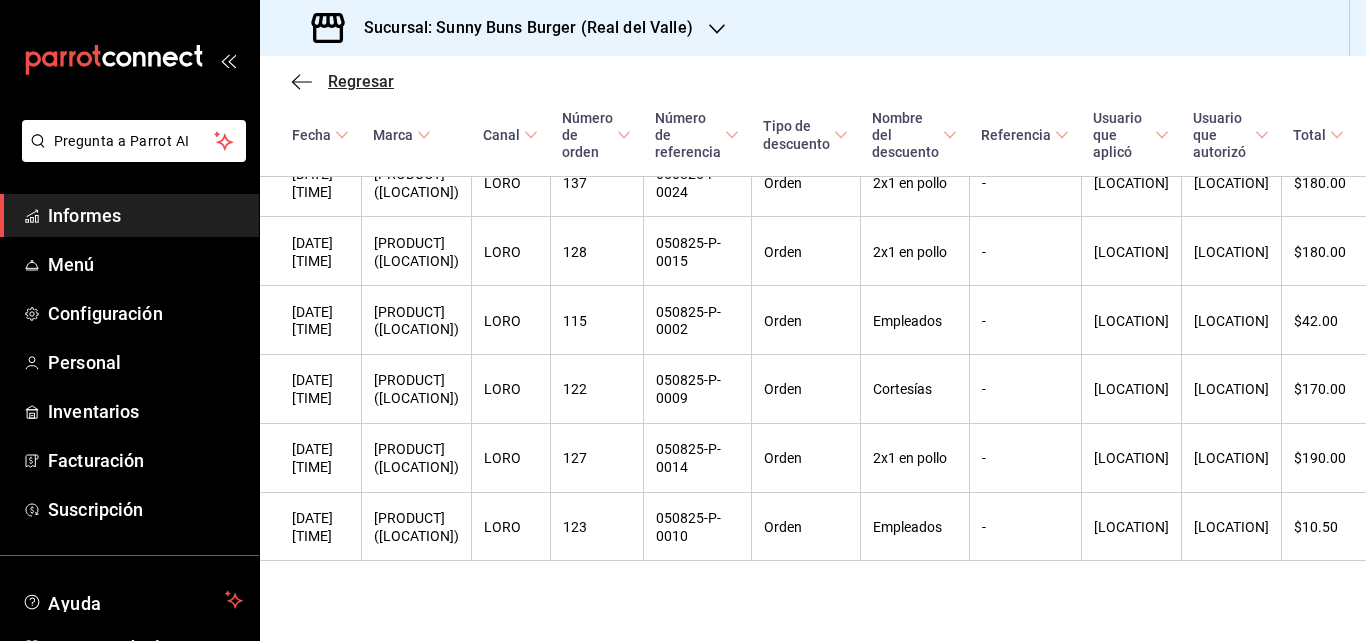 click on "Regresar" at bounding box center (361, 81) 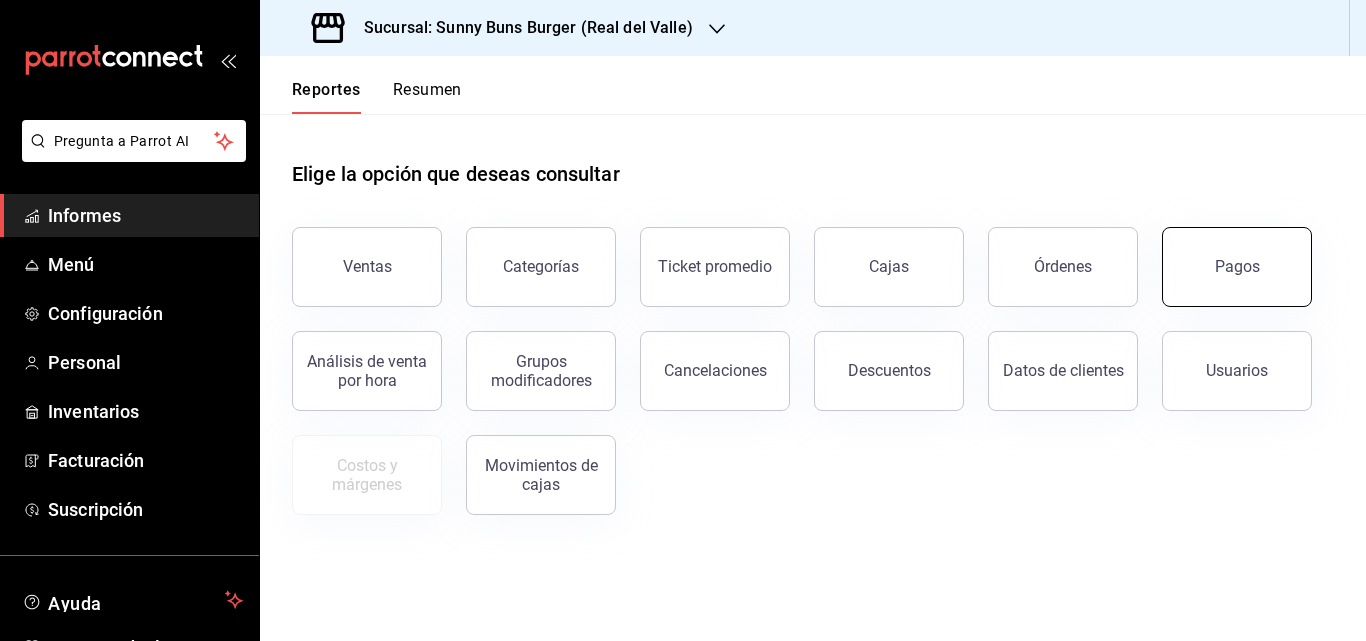 click on "Pagos" at bounding box center (1237, 266) 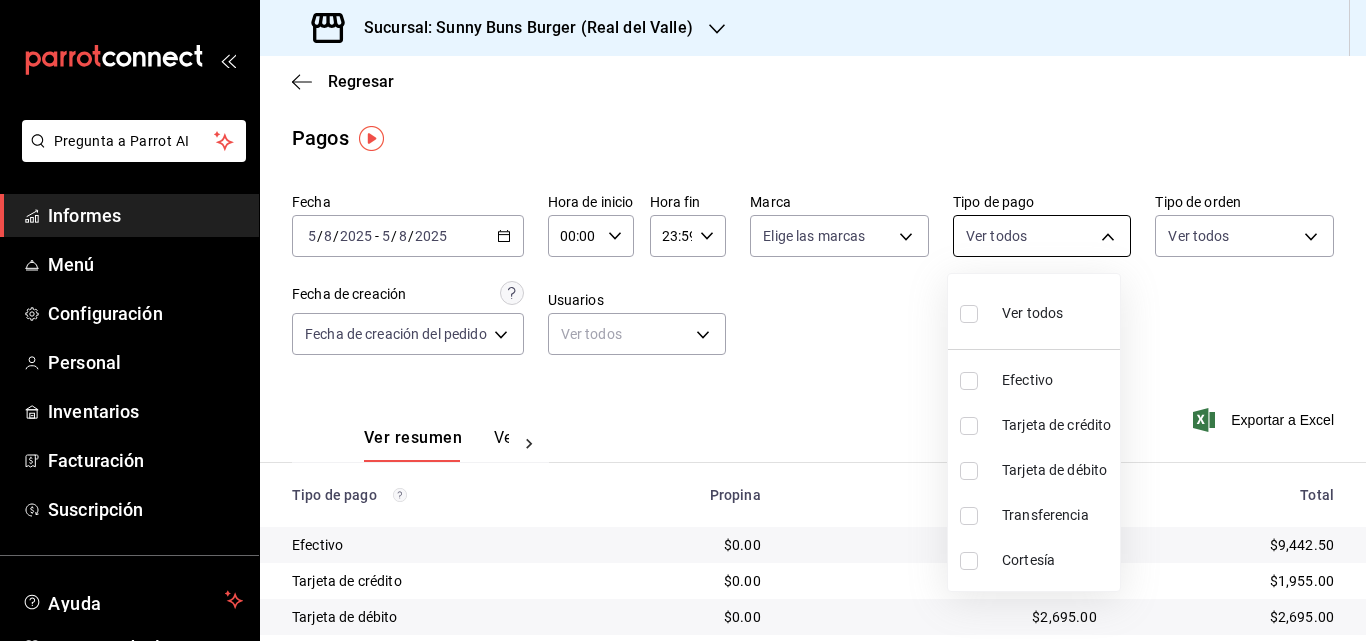 click on "Pregunta a Parrot AI Informes   Menú   Configuración   Personal   Inventarios   Facturación   Suscripción   Ayuda Recomendar loro   [PERSON]   Sugerir nueva función   Sucursal: [PRODUCT] ([LOCATION]) Regresar Pagos Fecha [DATE] [DATE] - [DATE] [DATE] Hora de inicio [TIME] Hora de inicio Hora fin [TIME] Hora fin Marca Elige las marcas Tipo de pago Ver todos Tipo de orden Ver todos Fecha de creación   Fecha de creación del pedido ORDER Usuarios Ver todos null Ver resumen Ver pagos Exportar a Excel Tipo de pago   Propina Pecado total propio Total Efectivo $0.00 $[AMOUNT] $[AMOUNT] Tarjeta de crédito $0.00 $[AMOUNT] $[AMOUNT] Tarjeta de débito $0.00 $[AMOUNT] $[AMOUNT] Transferencia $0.00 $0.00 $0.00 Cortesía $0.00 $0.00 $0.00 Total $0.00 $[AMOUNT] $[AMOUNT] Texto original Valora esta traducción Tu opinión servirá para ayudar a mejorar el Traductor de Google GANA 1 MES GRATIS EN TU SUSCRIPCIÓN AQUÍ Ver video tutorial Ir a un video Pregunta a Parrot AI Informes" at bounding box center (683, 320) 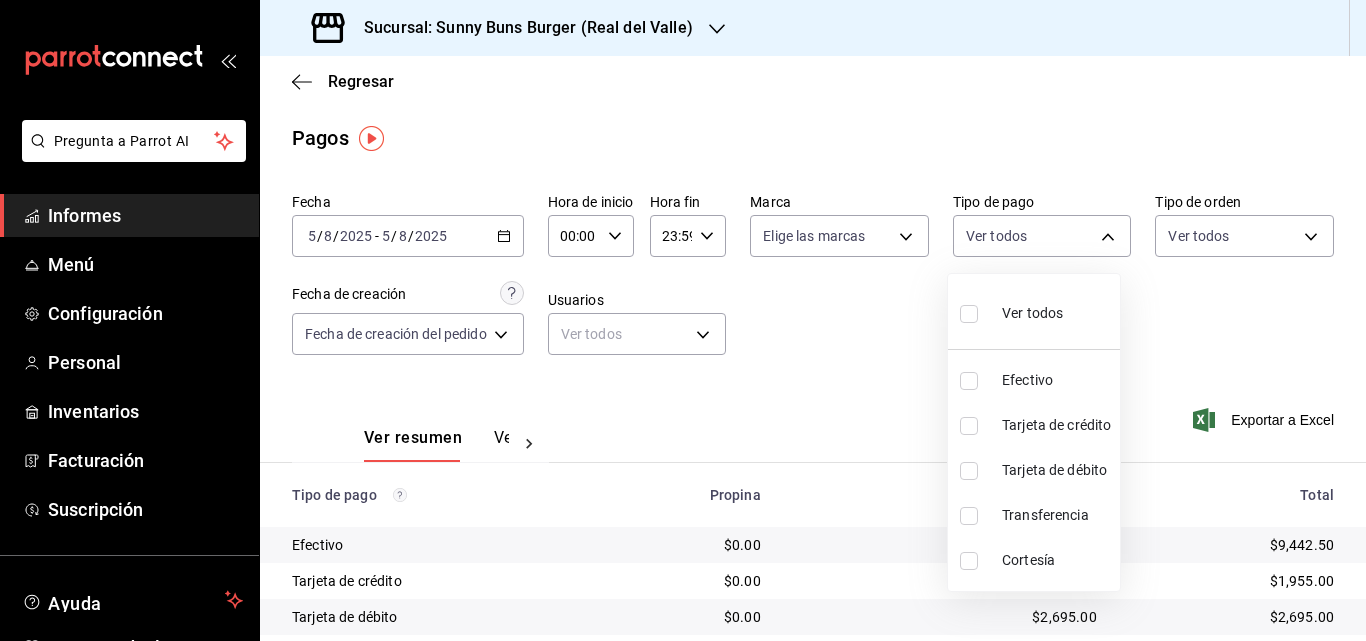 click on "Efectivo" at bounding box center [1027, 380] 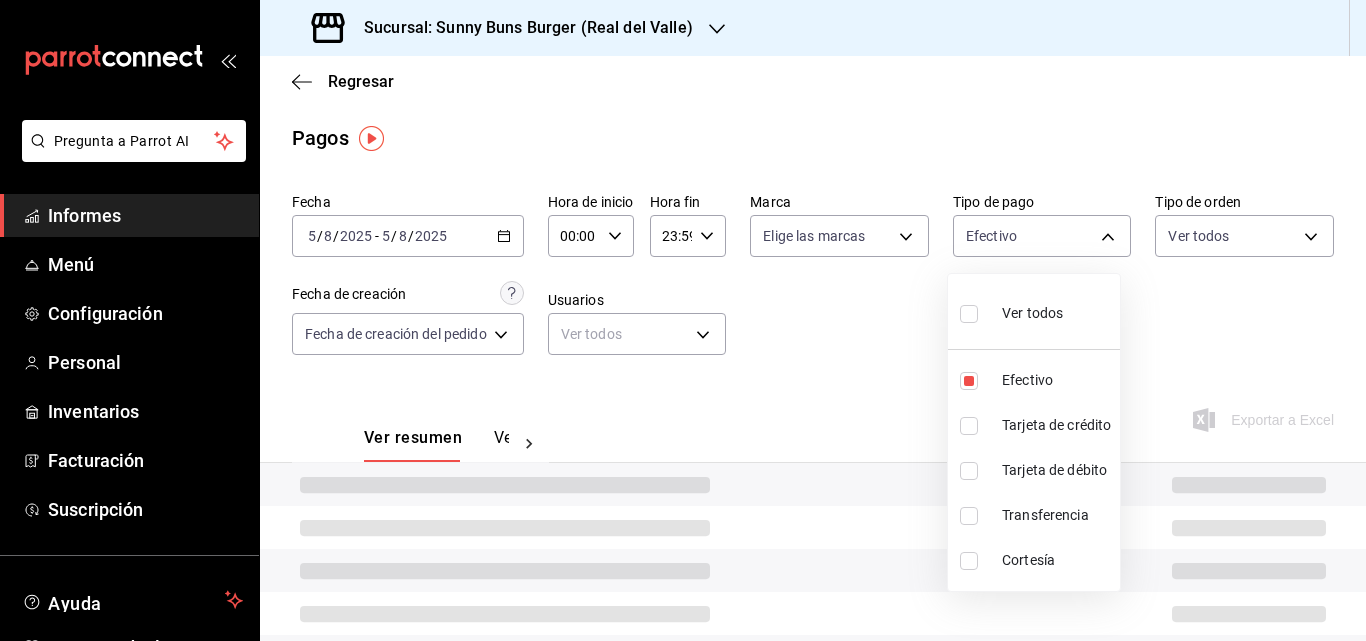 click on "Tarjeta de crédito" at bounding box center (1056, 425) 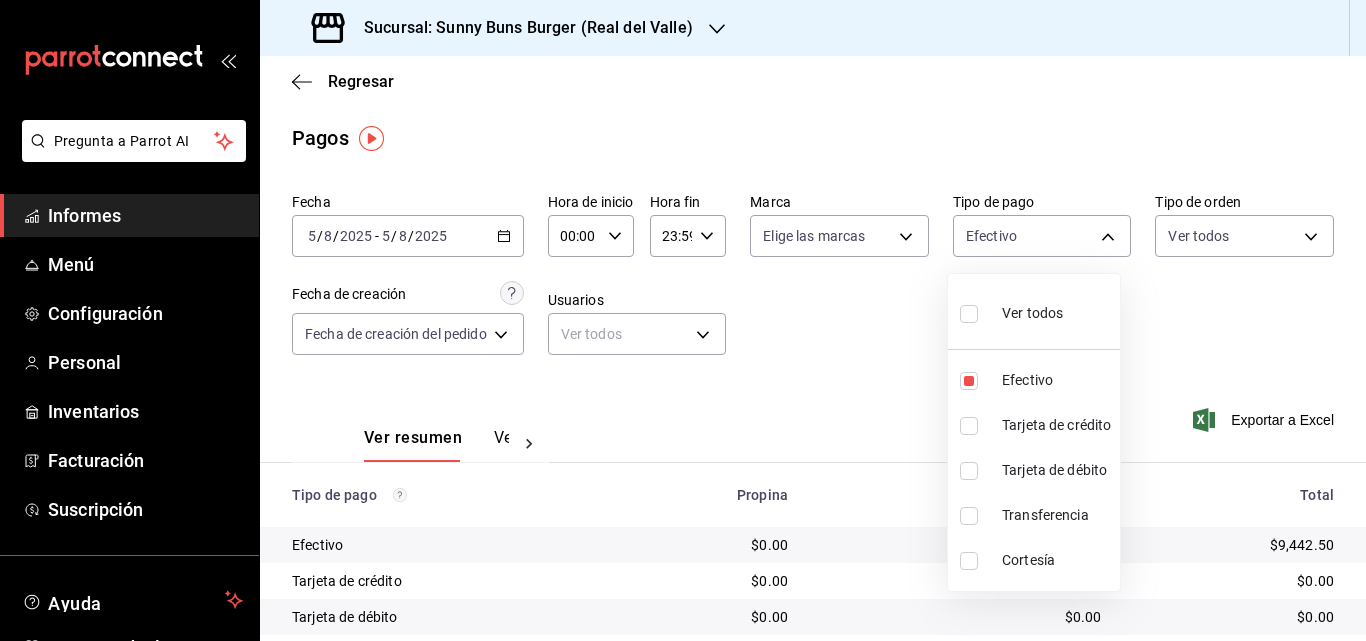 click on "Tarjeta de débito" at bounding box center [1057, 470] 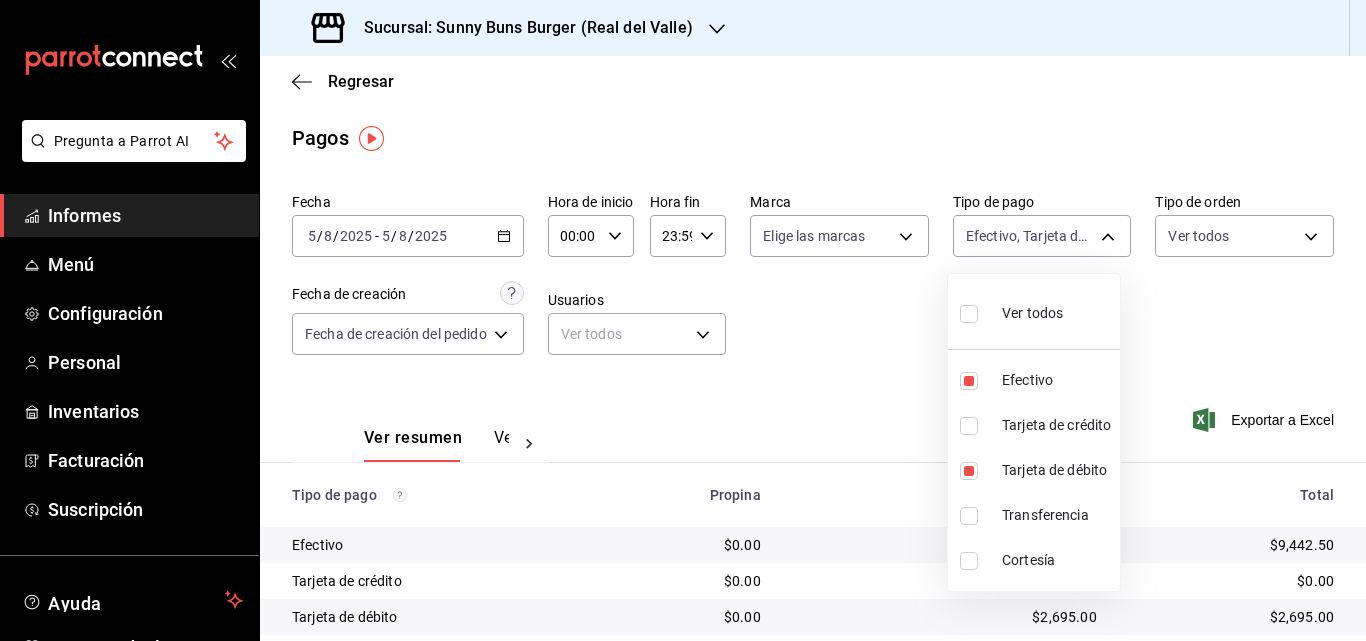 click on "Tarjeta de crédito" at bounding box center (1034, 425) 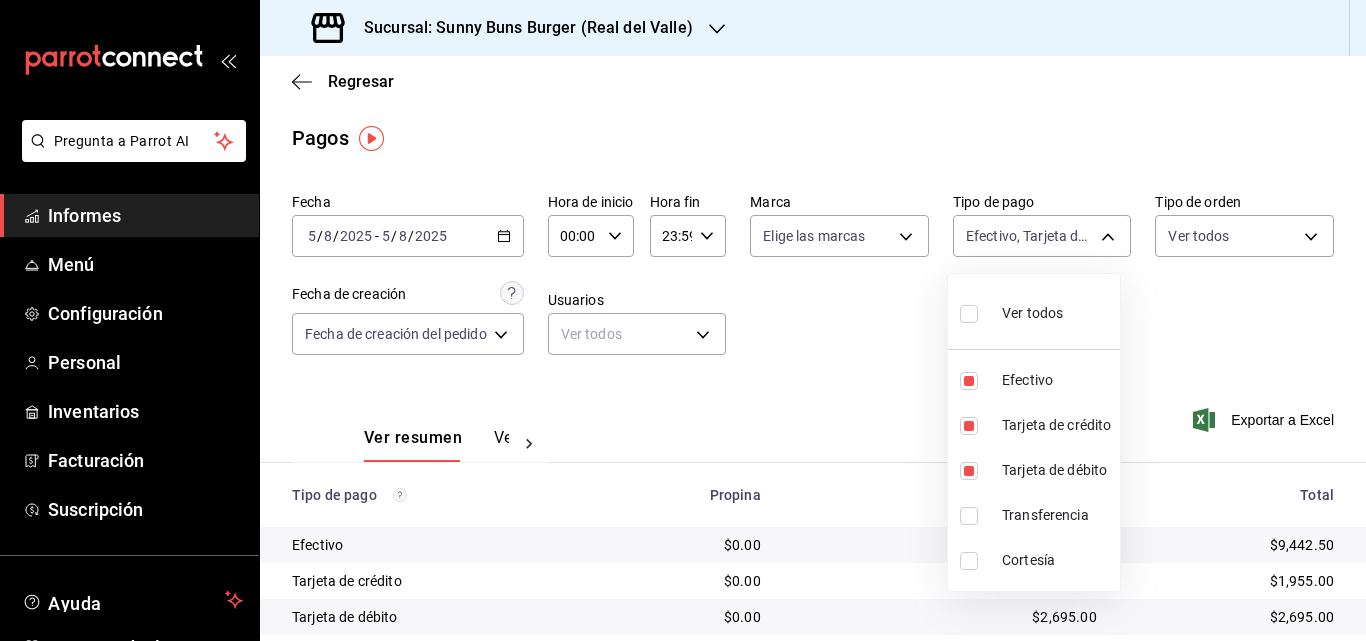 click at bounding box center (683, 320) 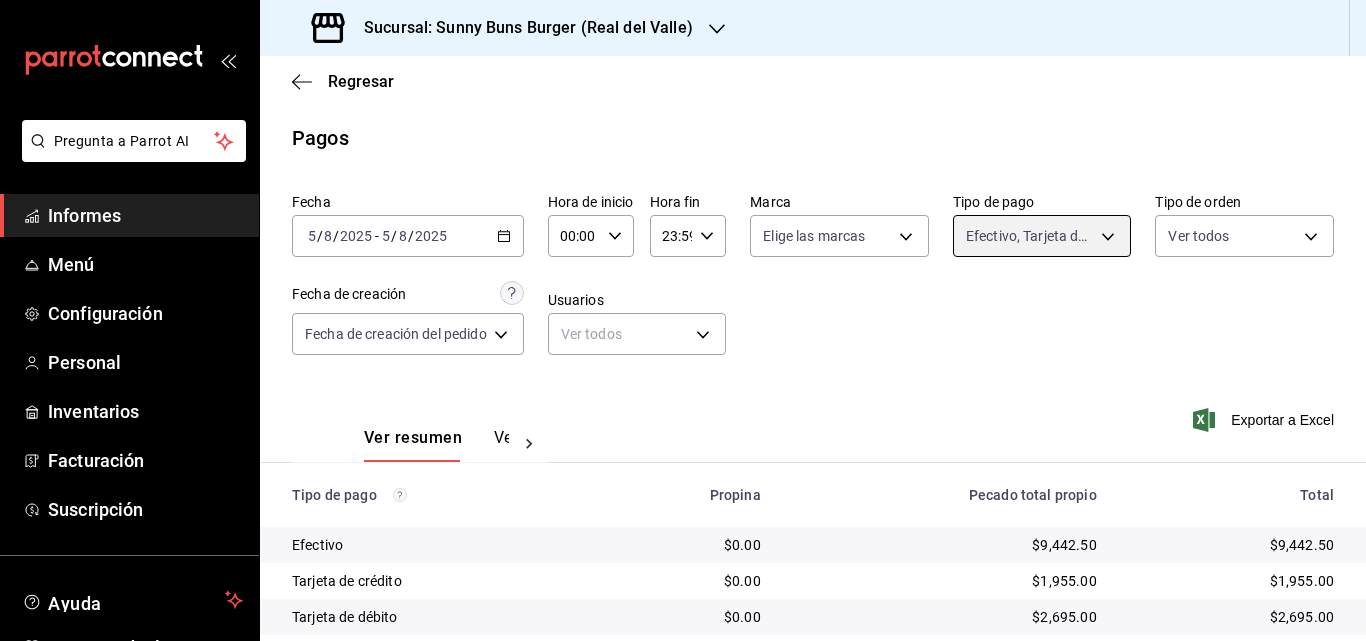 scroll, scrollTop: 135, scrollLeft: 0, axis: vertical 